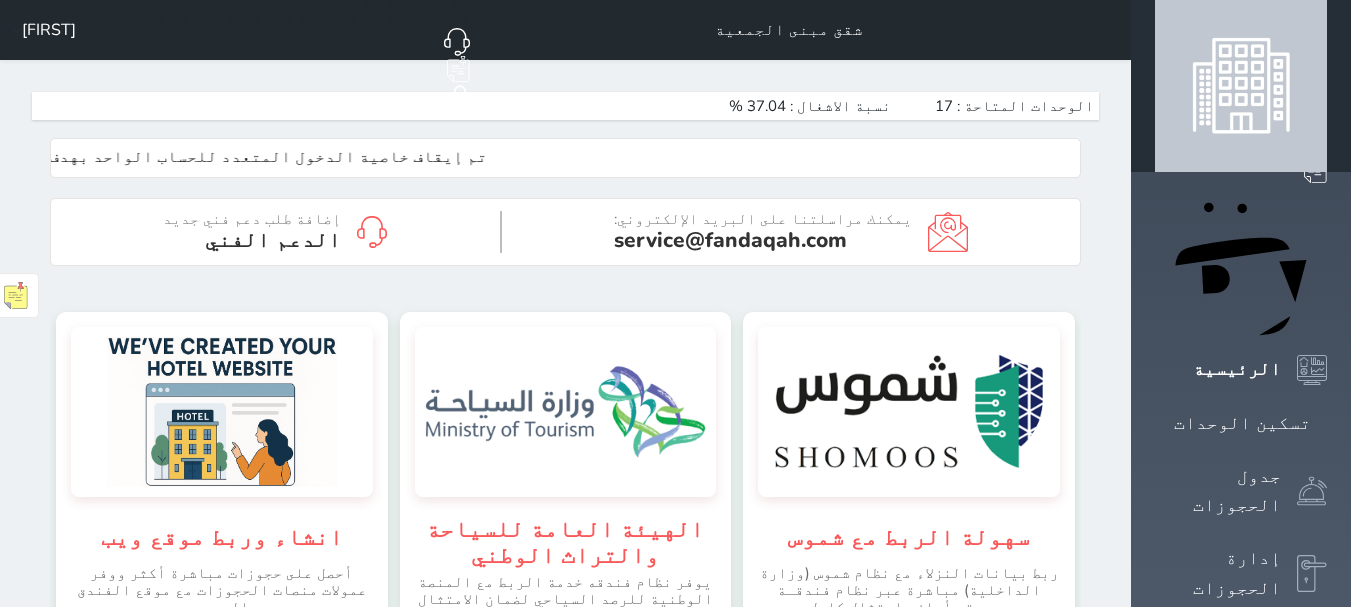 scroll, scrollTop: 0, scrollLeft: 0, axis: both 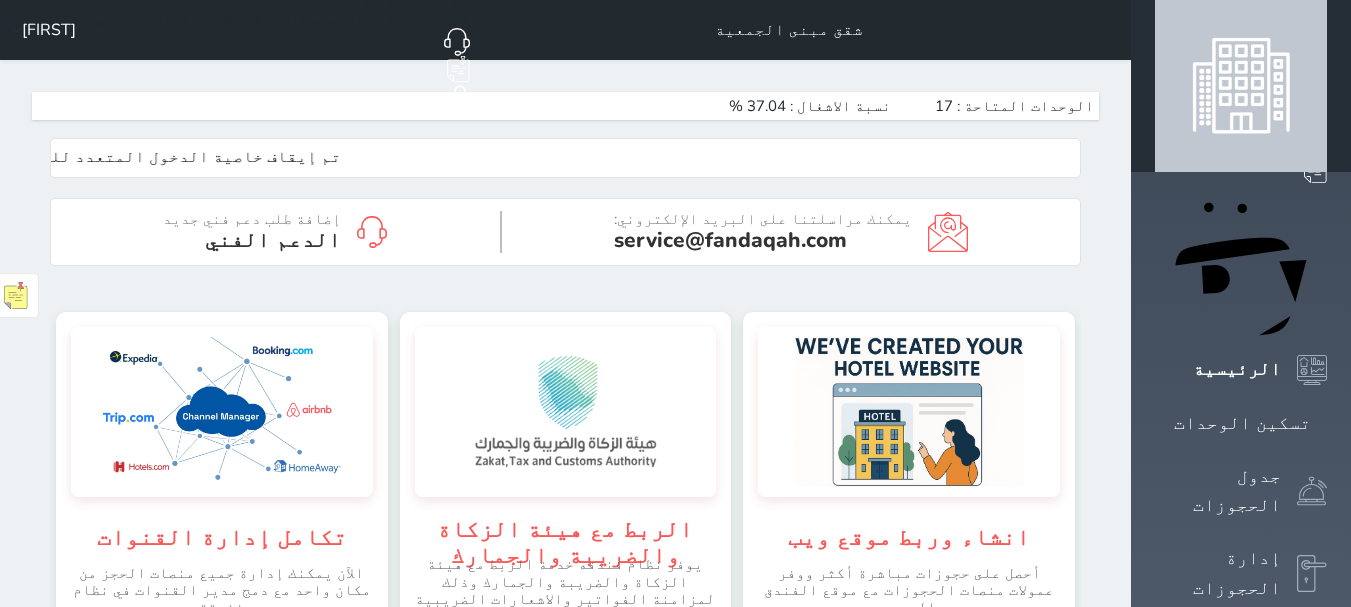 click on "الإدارة المالية" at bounding box center (1218, 656) 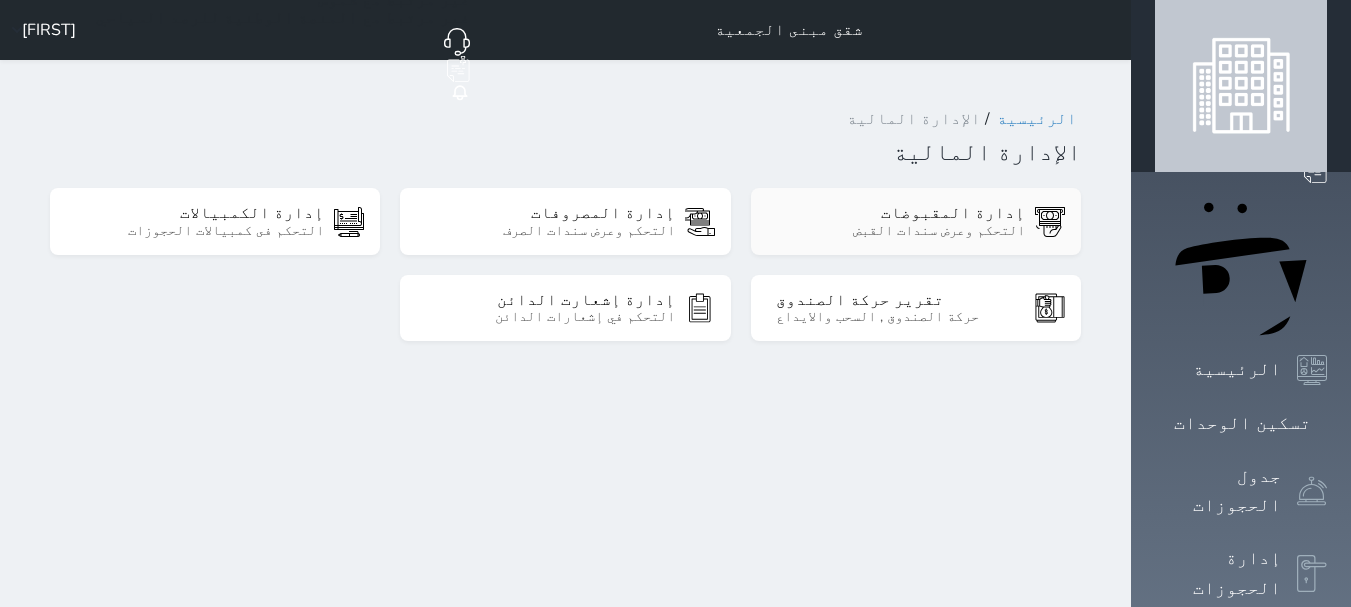 click on "التحكم وعرض سندات القبض" at bounding box center (900, 231) 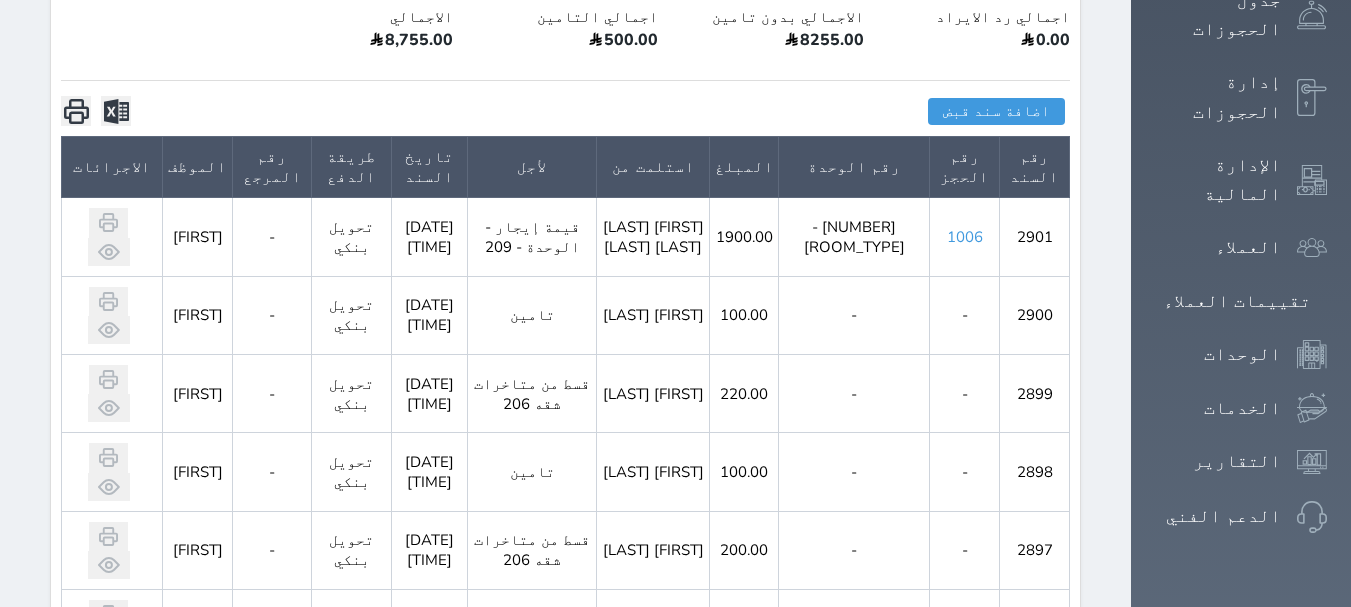 scroll, scrollTop: 500, scrollLeft: 0, axis: vertical 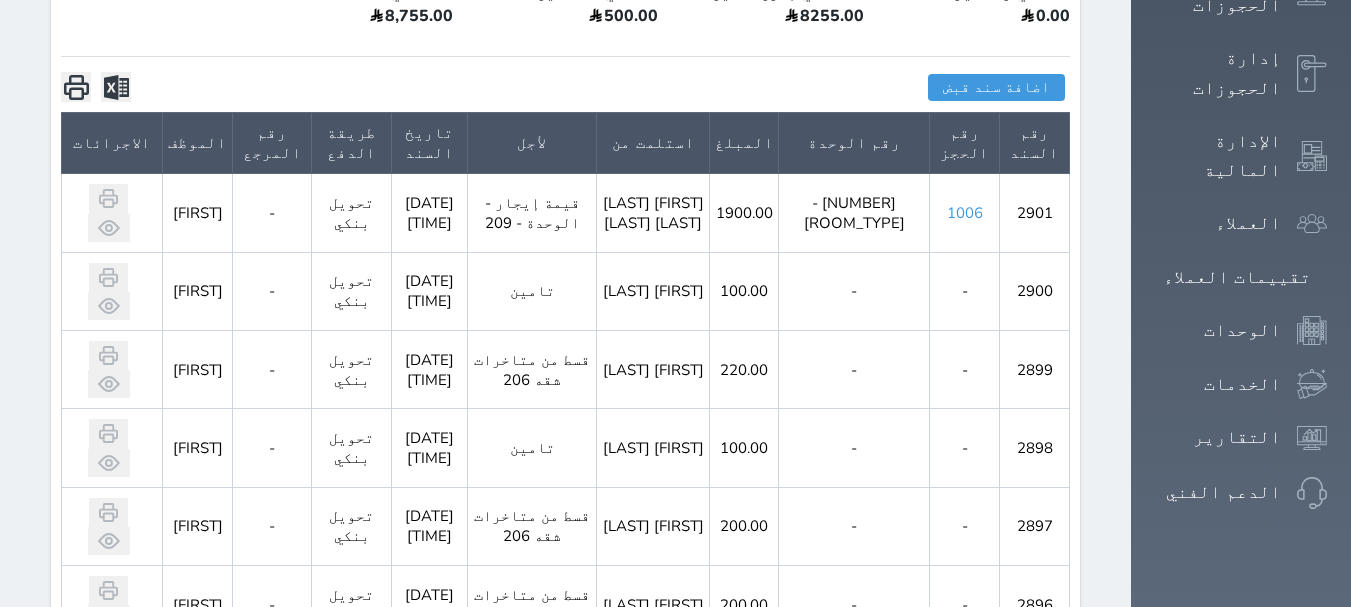 click on "[FIRST] [LAST]" at bounding box center (653, 370) 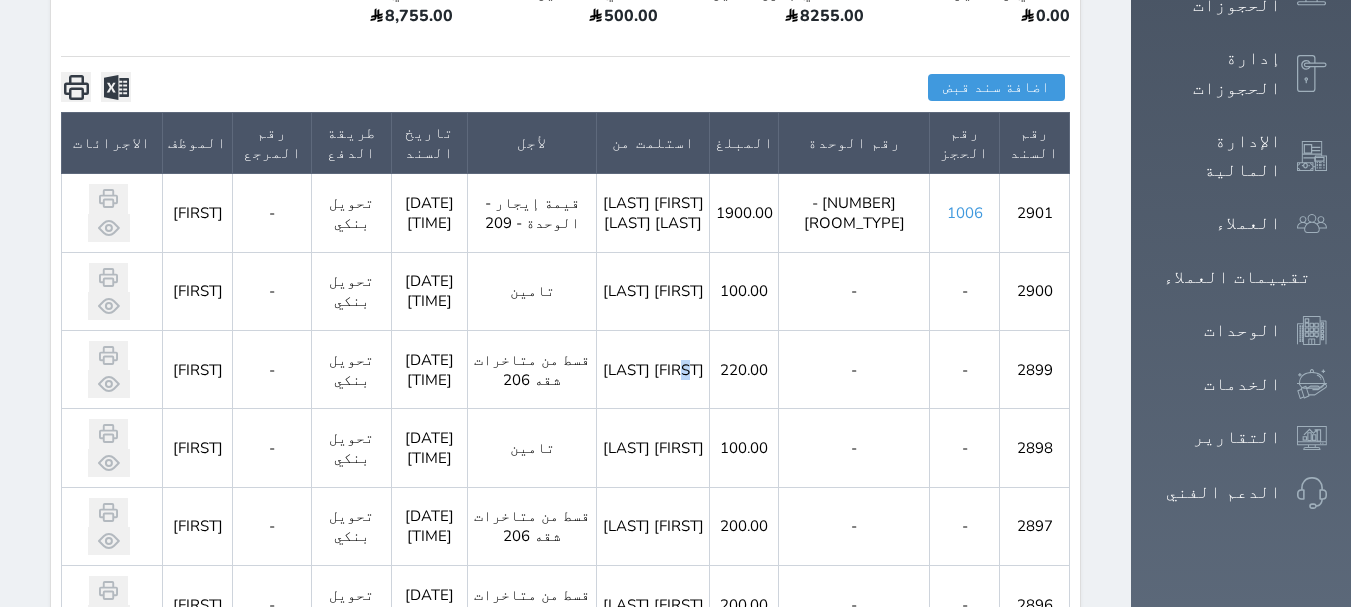 click on "[FIRST] [LAST]" at bounding box center (653, 370) 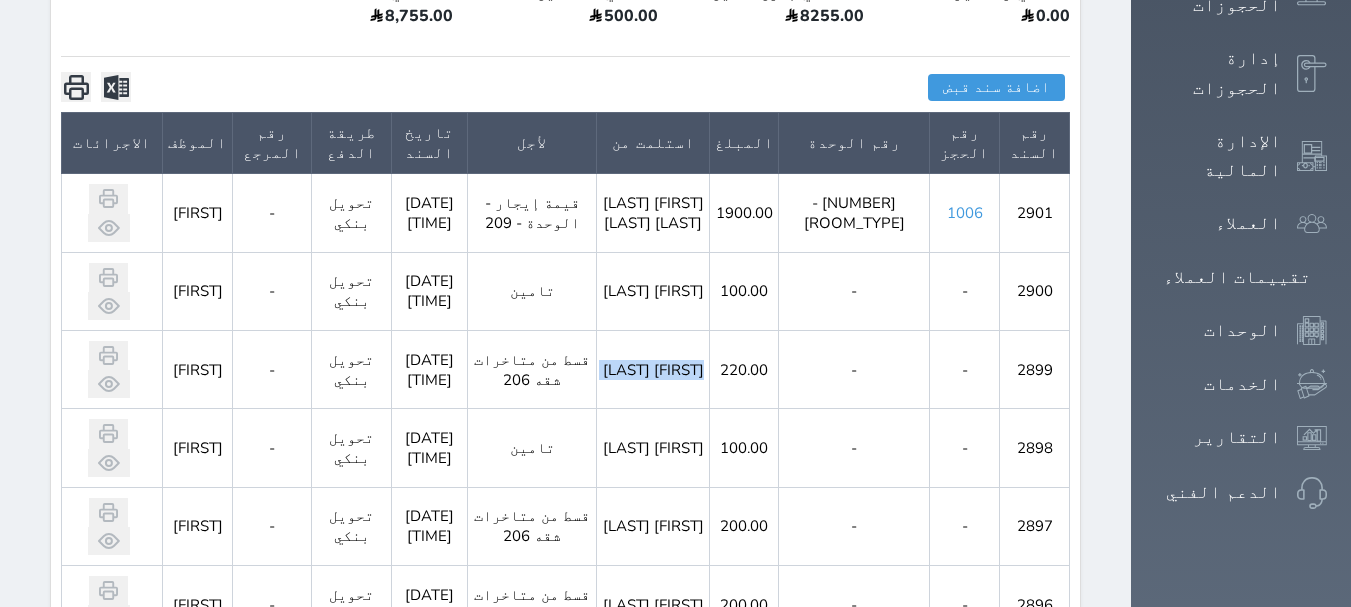 click on "[FIRST] [LAST]" at bounding box center (653, 370) 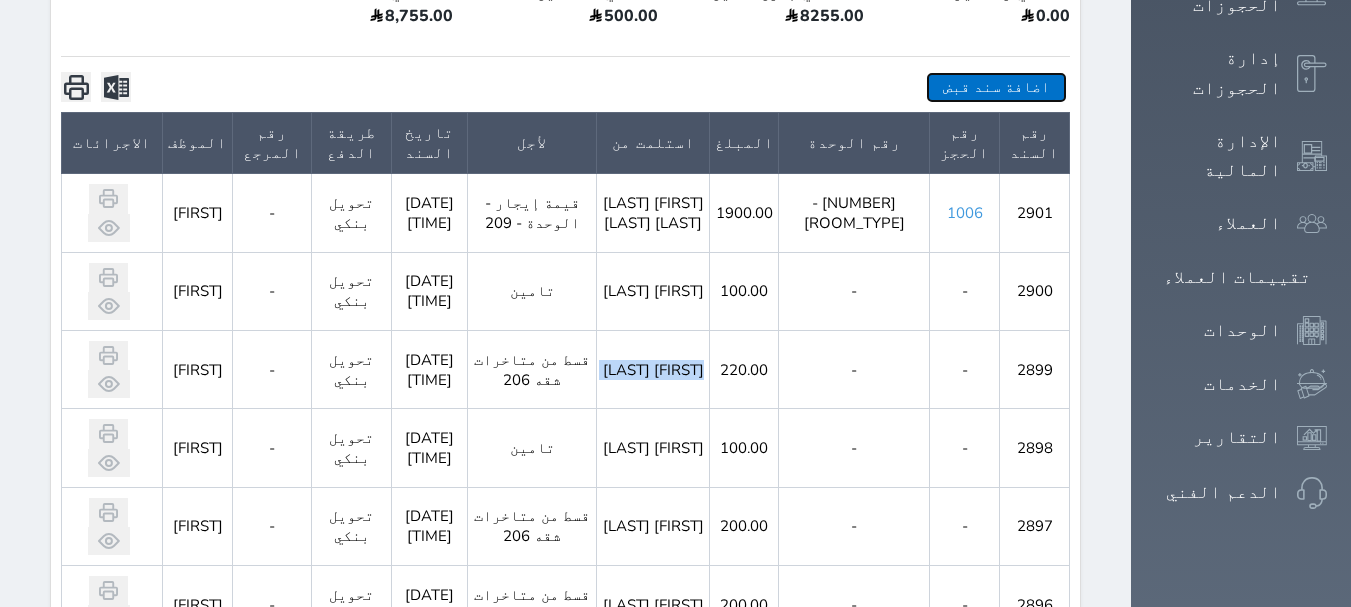 click on "اضافة سند قبض" at bounding box center (996, 87) 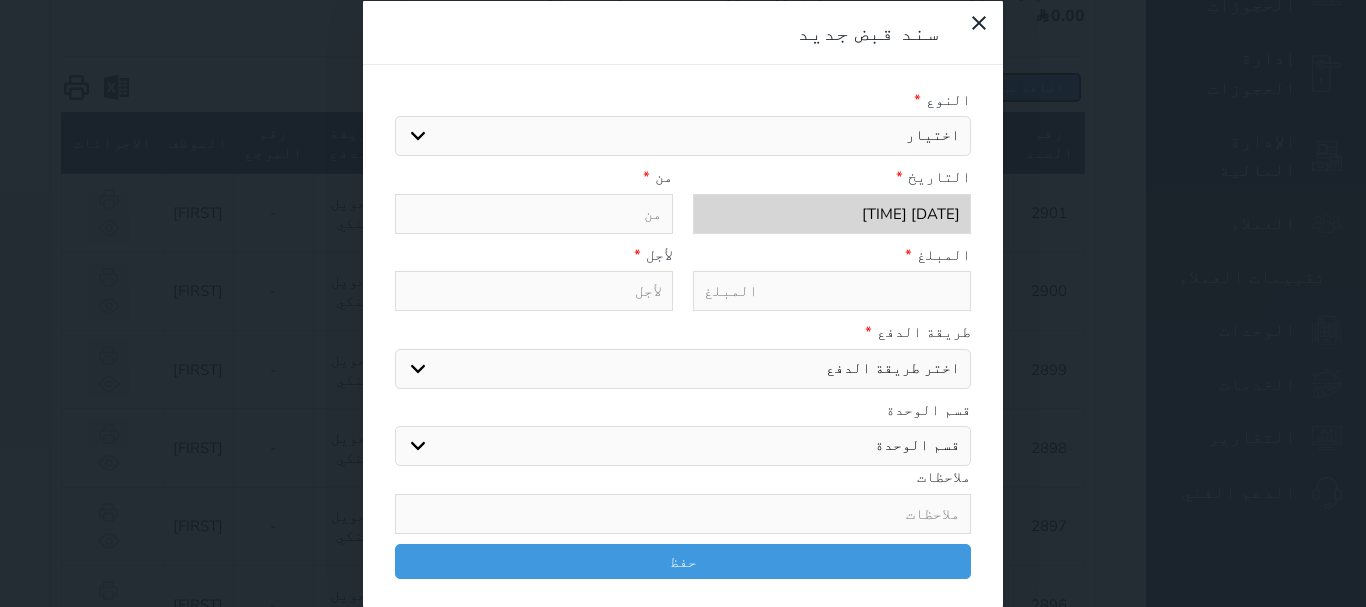 select 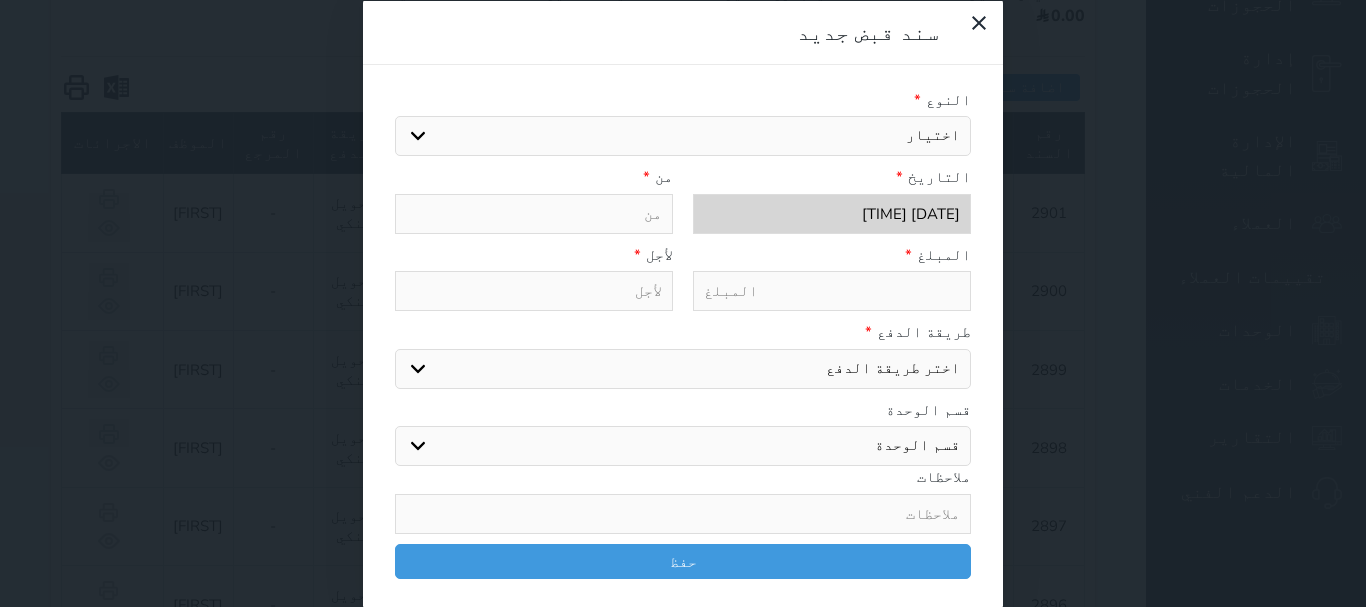 click on "اختيار   مقبوضات عامة قيمة إيجار فواتير تحويل من الادارة الى الصندوق خدمات تامين عربون لا ينطبق آخر مغسلة واي فاي - الإنترنت مواقف السيارات طعام الأغذية والمشروبات مشروبات المشروبات الباردة المشروبات الساخنة الإفطار غداء عشاء مخبز و كعك حمام سباحة الصالة الرياضية سبا و خدمات الجمال اختيار وإسقاط (خدمات النقل) ميني بار كابل - تلفزيون سرير إضافي تصفيف الشعر التسوق خدمات الجولات السياحية المنظمة خدمات الدليل السياحي تحصيل كمبيالة" at bounding box center (683, 136) 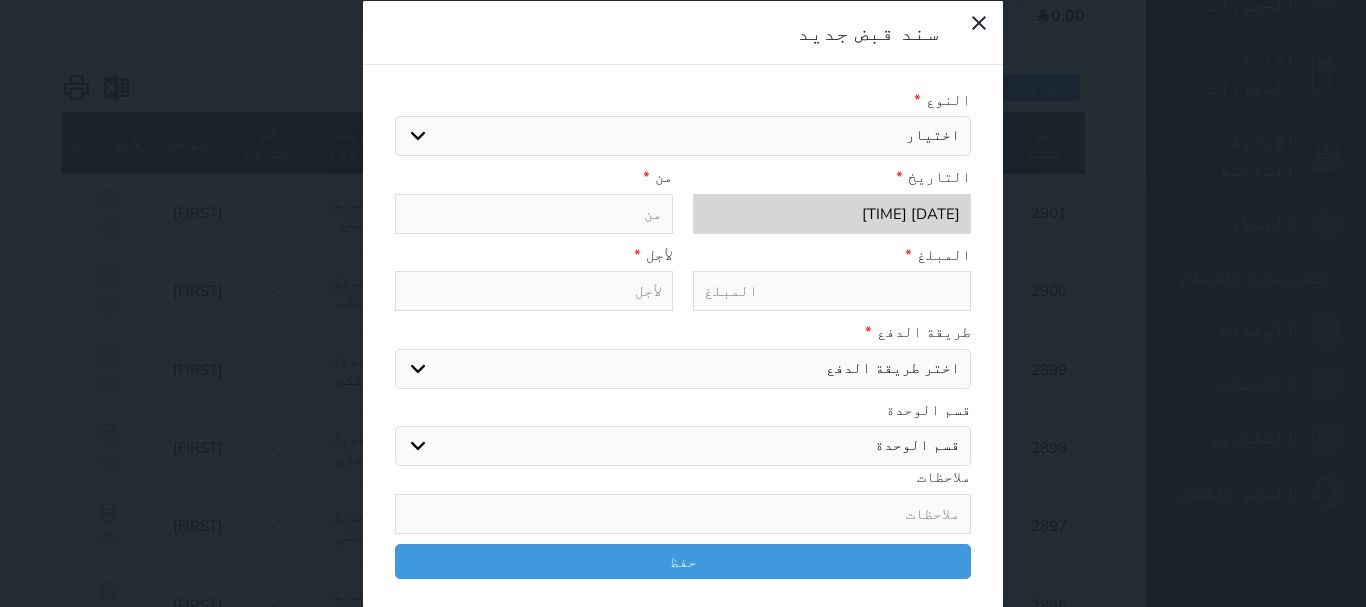 select on "90630" 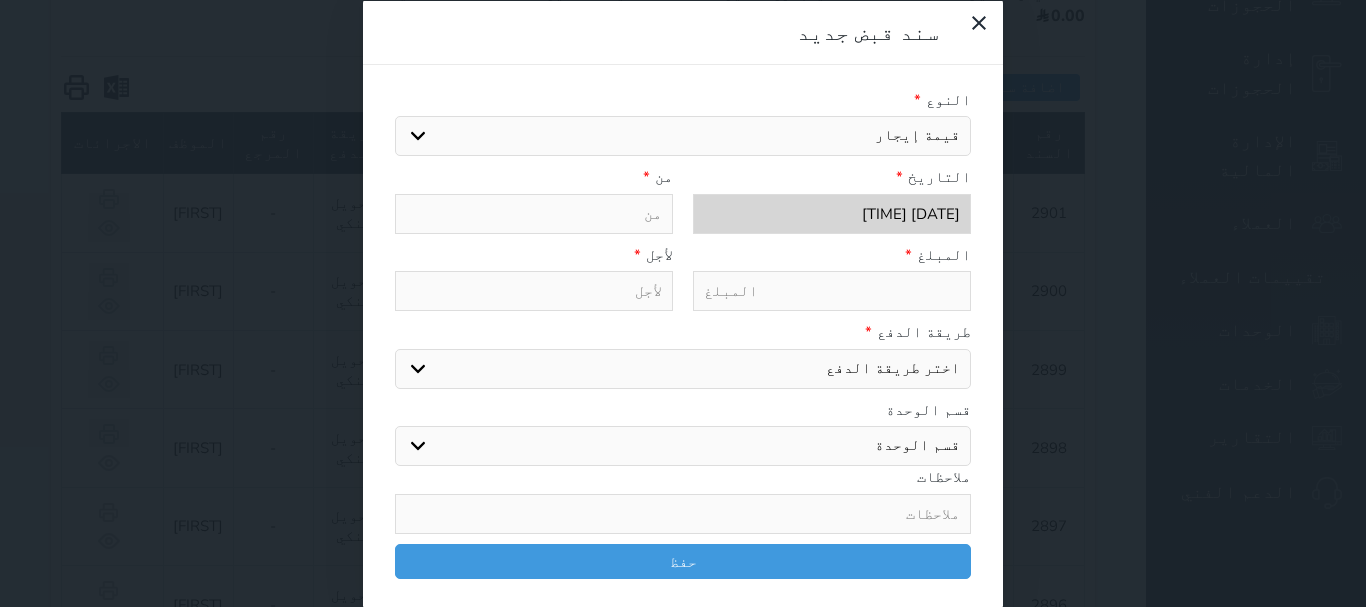 click on "اختيار   مقبوضات عامة قيمة إيجار فواتير تحويل من الادارة الى الصندوق خدمات تامين عربون لا ينطبق آخر مغسلة واي فاي - الإنترنت مواقف السيارات طعام الأغذية والمشروبات مشروبات المشروبات الباردة المشروبات الساخنة الإفطار غداء عشاء مخبز و كعك حمام سباحة الصالة الرياضية سبا و خدمات الجمال اختيار وإسقاط (خدمات النقل) ميني بار كابل - تلفزيون سرير إضافي تصفيف الشعر التسوق خدمات الجولات السياحية المنظمة خدمات الدليل السياحي تحصيل كمبيالة" at bounding box center (683, 136) 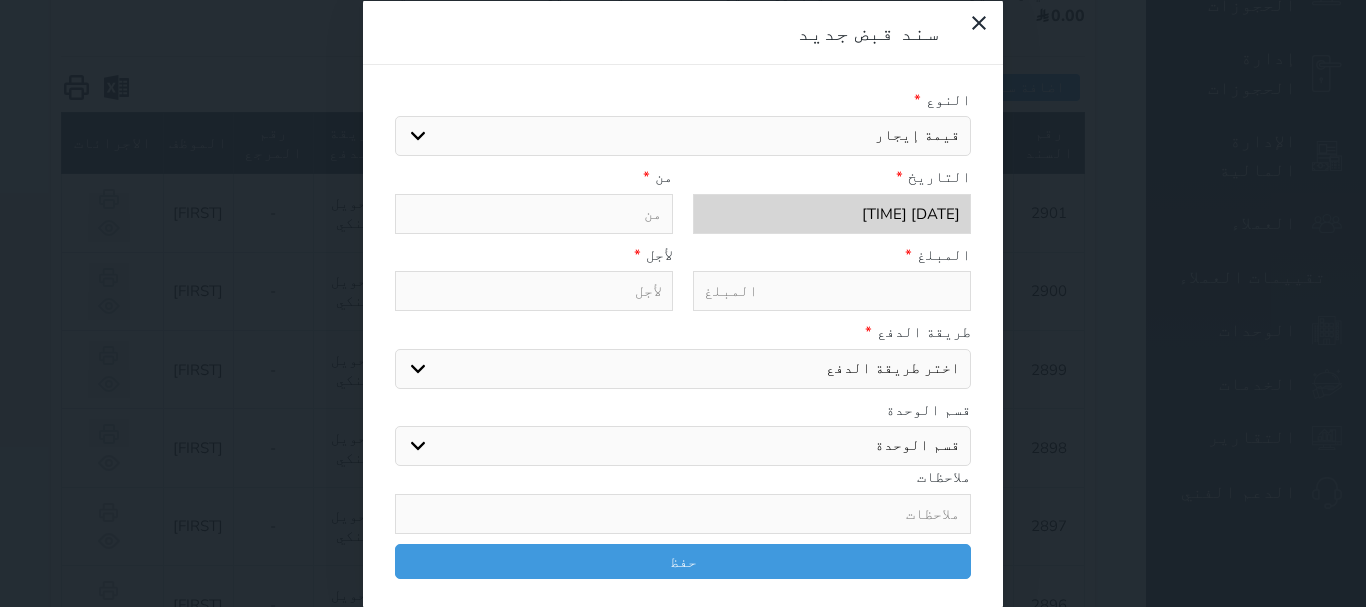 type on "قيمة إيجار" 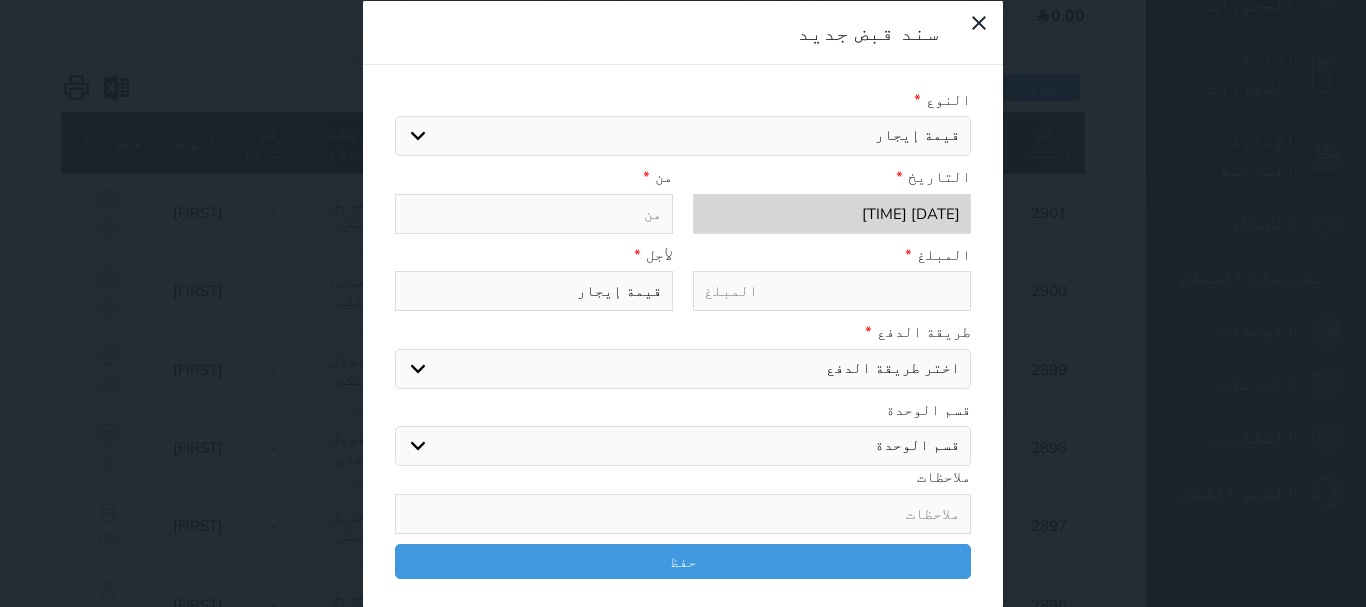 click at bounding box center [534, 213] 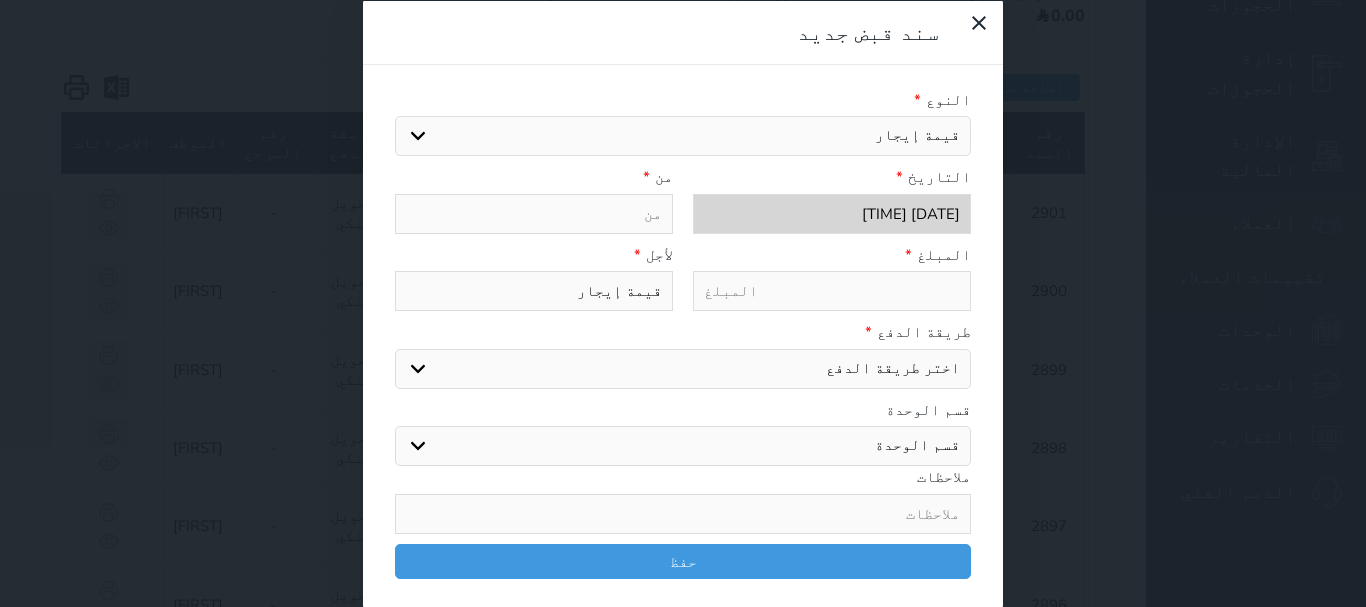 type on "[FIRST] [LAST]" 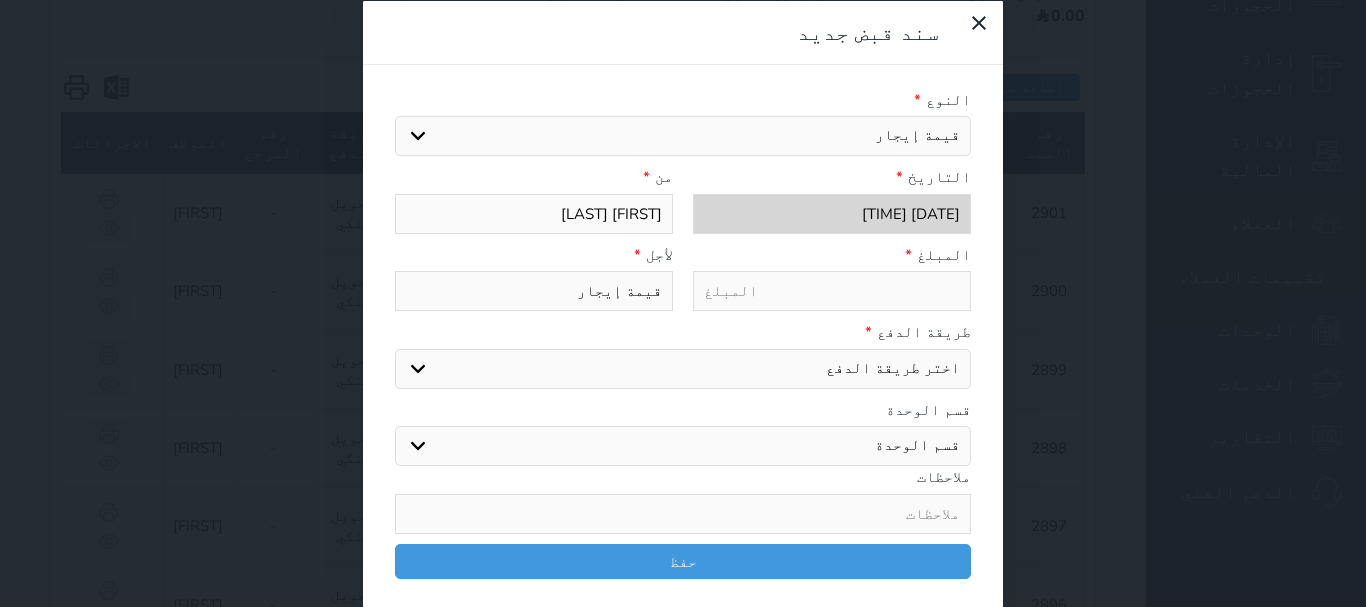 type on "[FIRST] [LAST]" 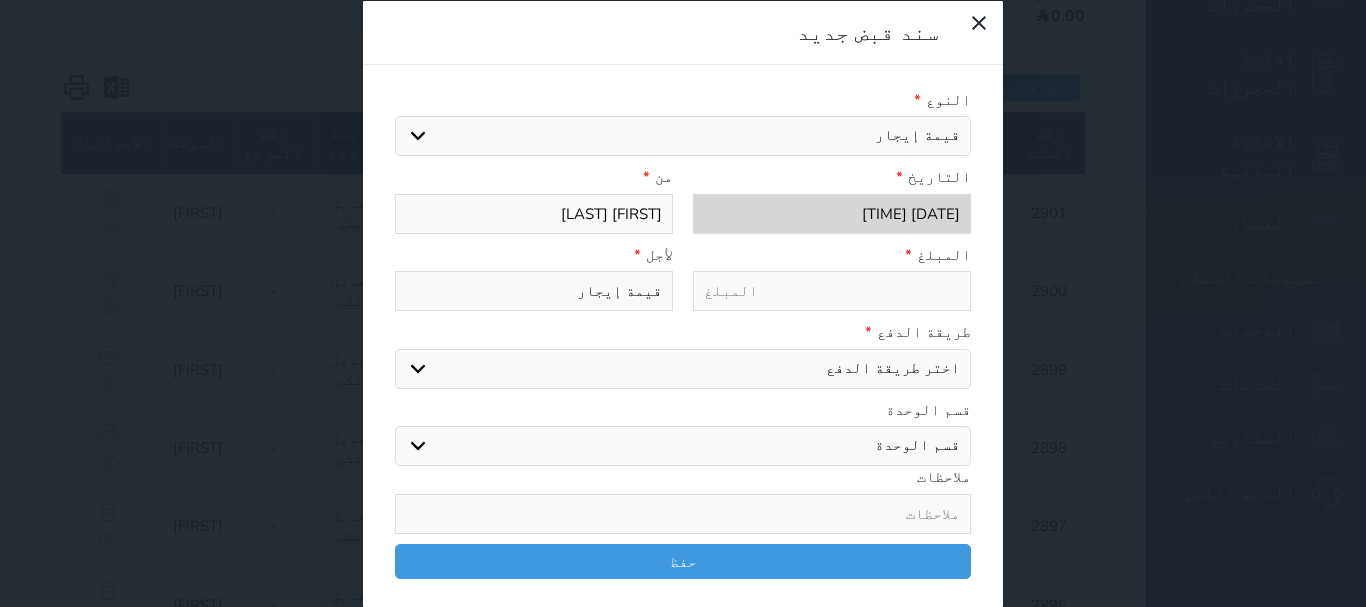 type 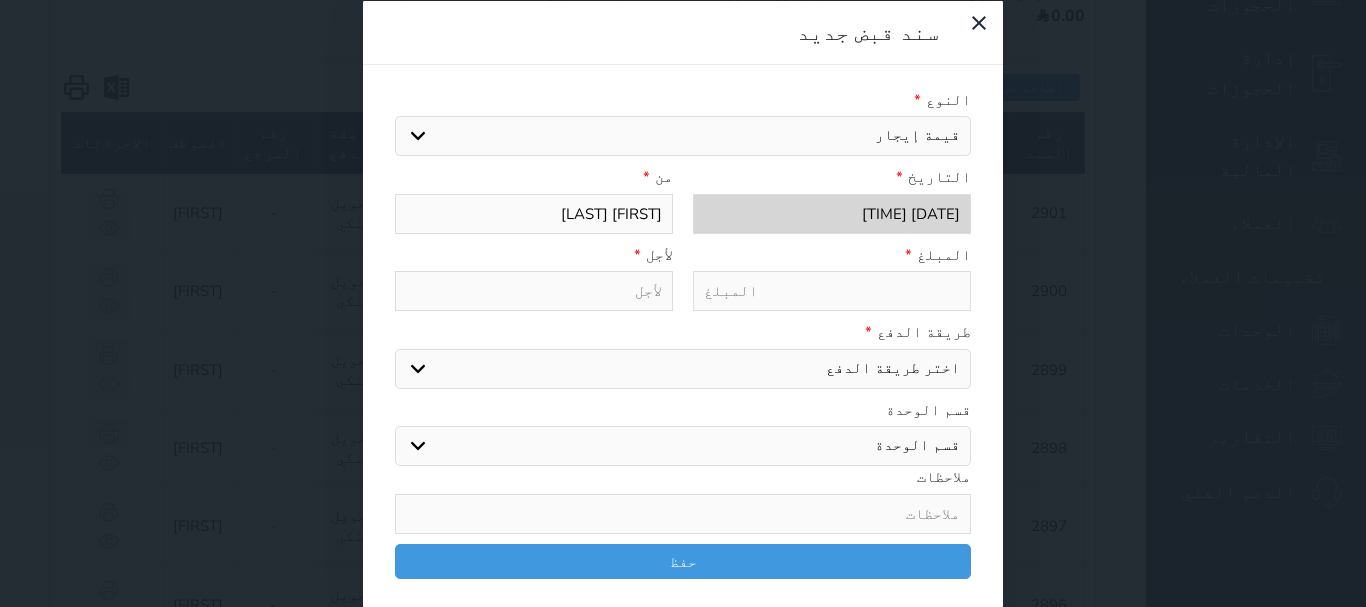 type on "ق" 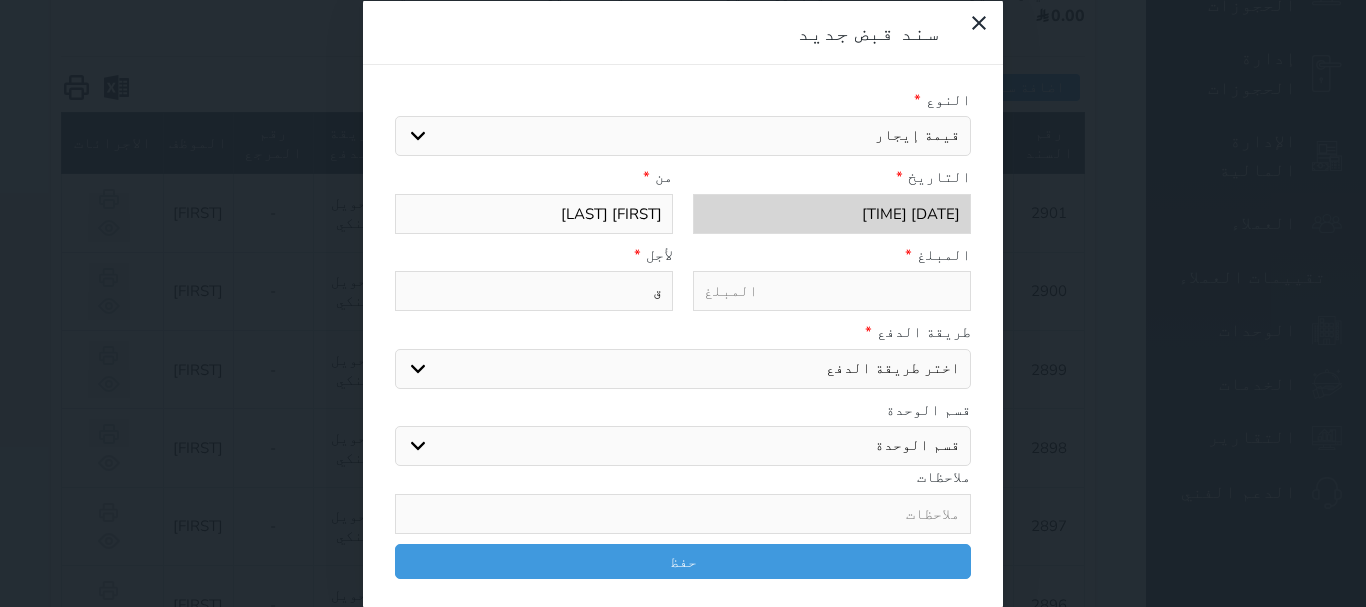 type on "قس" 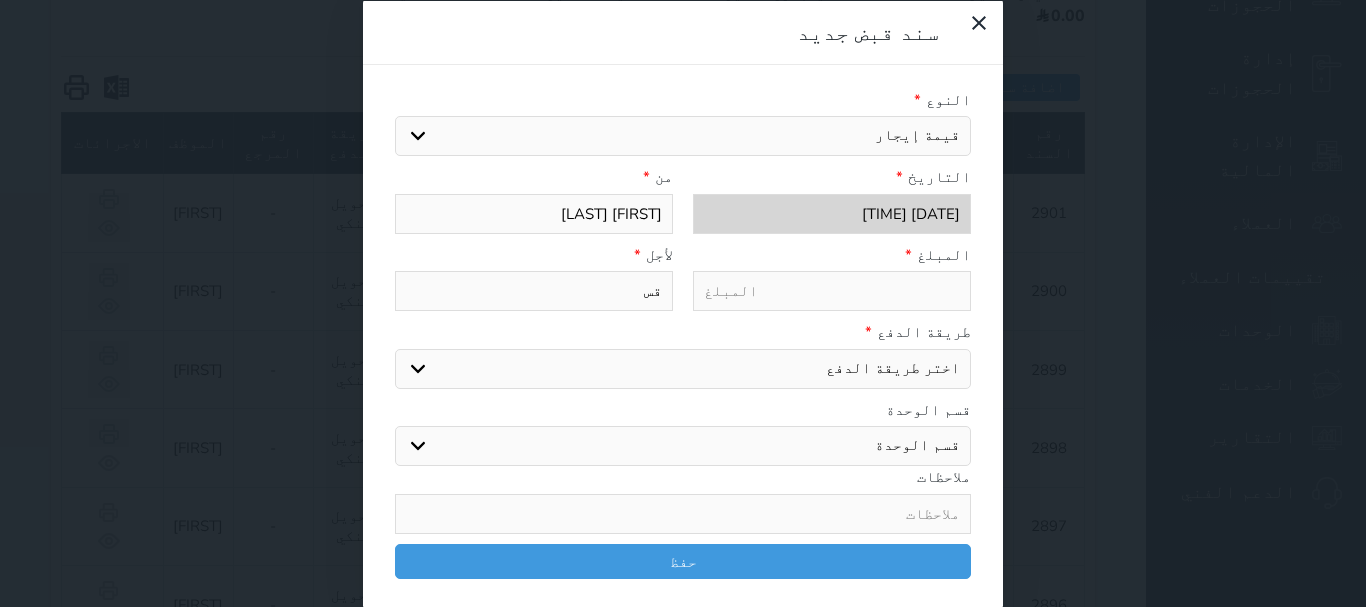 type on "قسط" 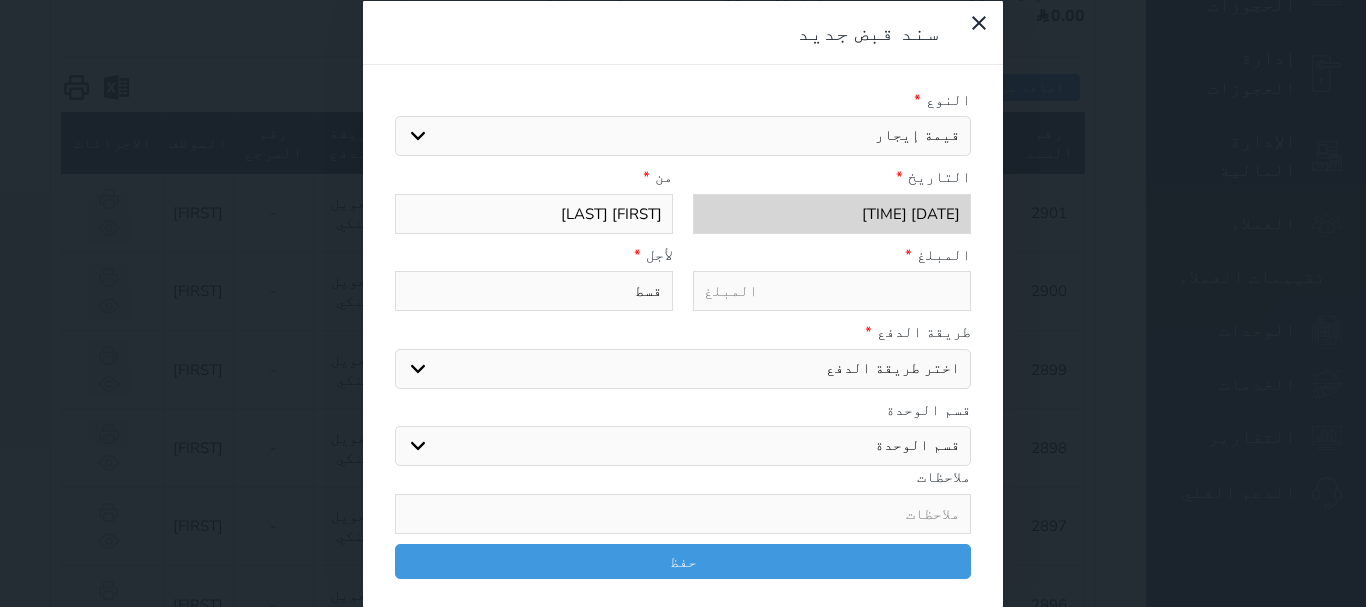 type on "قسط" 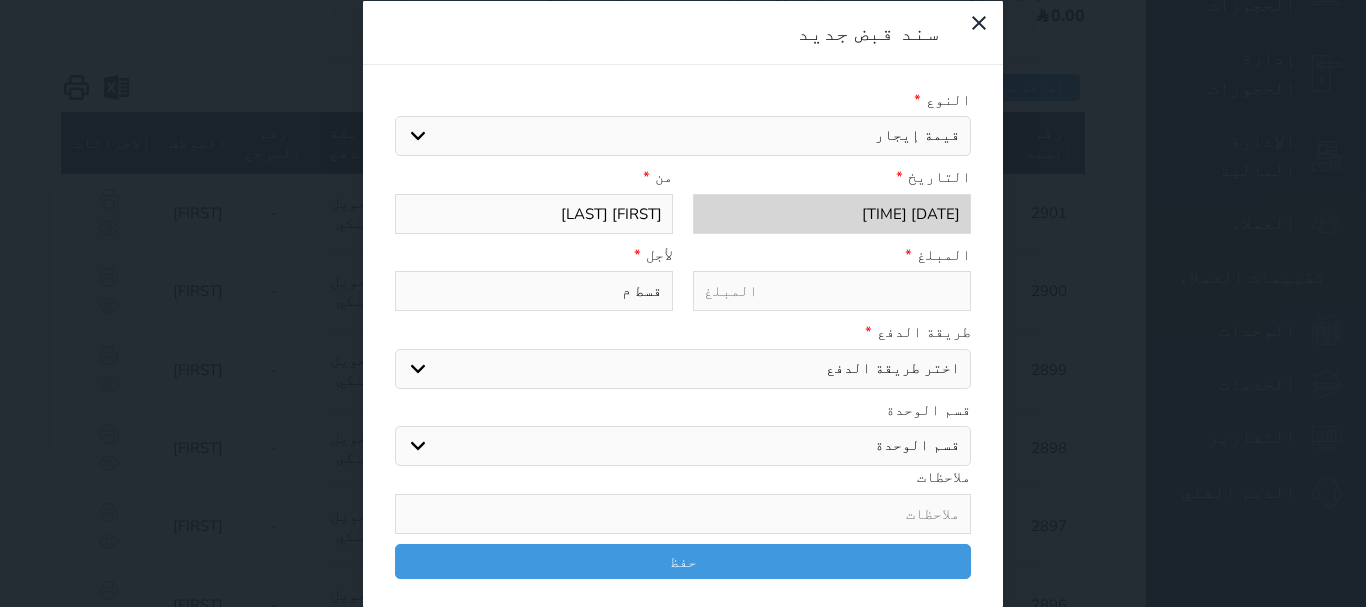 type on "قسط من" 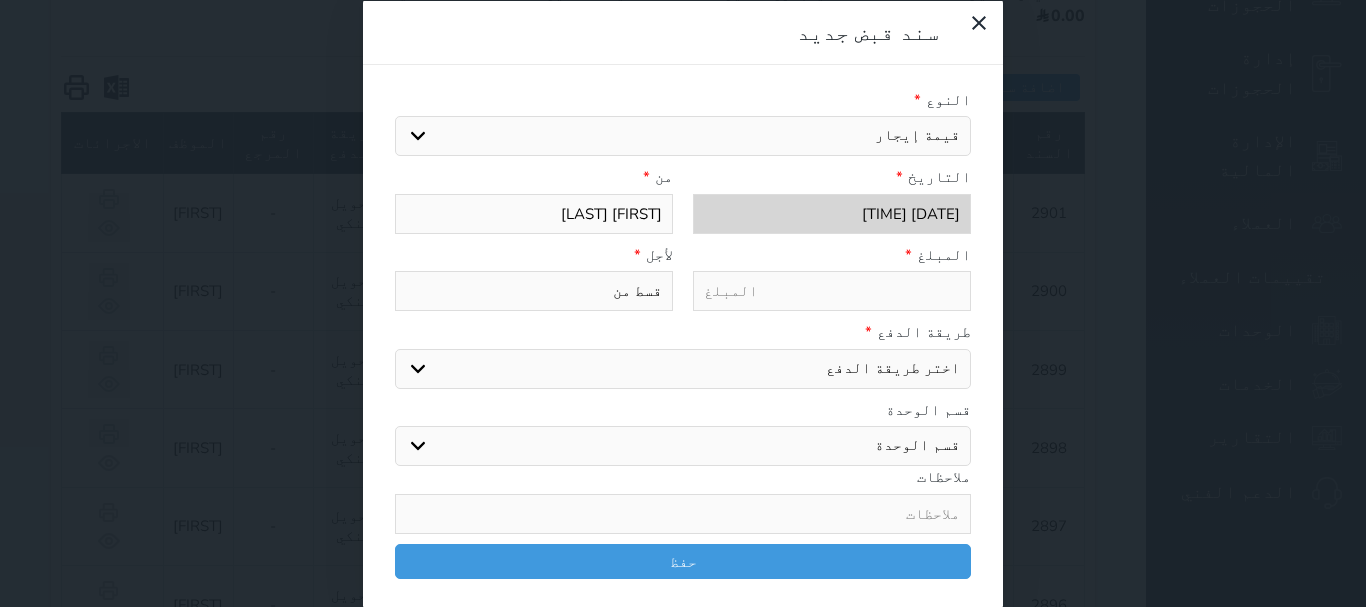 type on "قسط من" 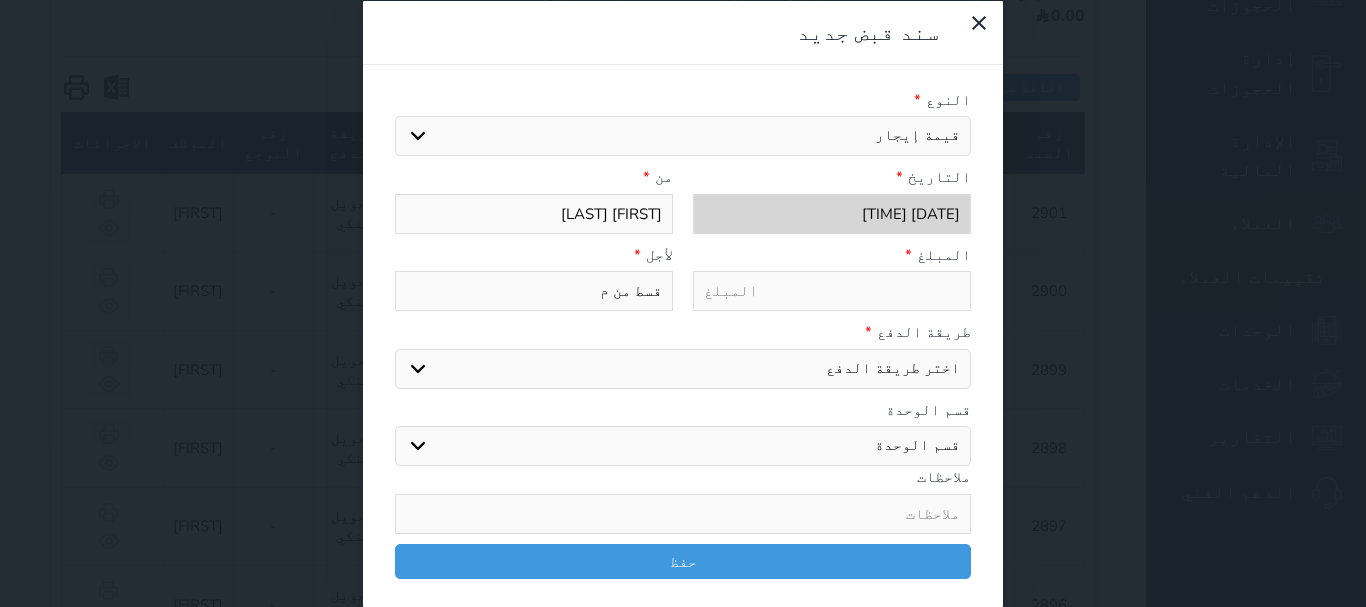 type on "قسط من مت" 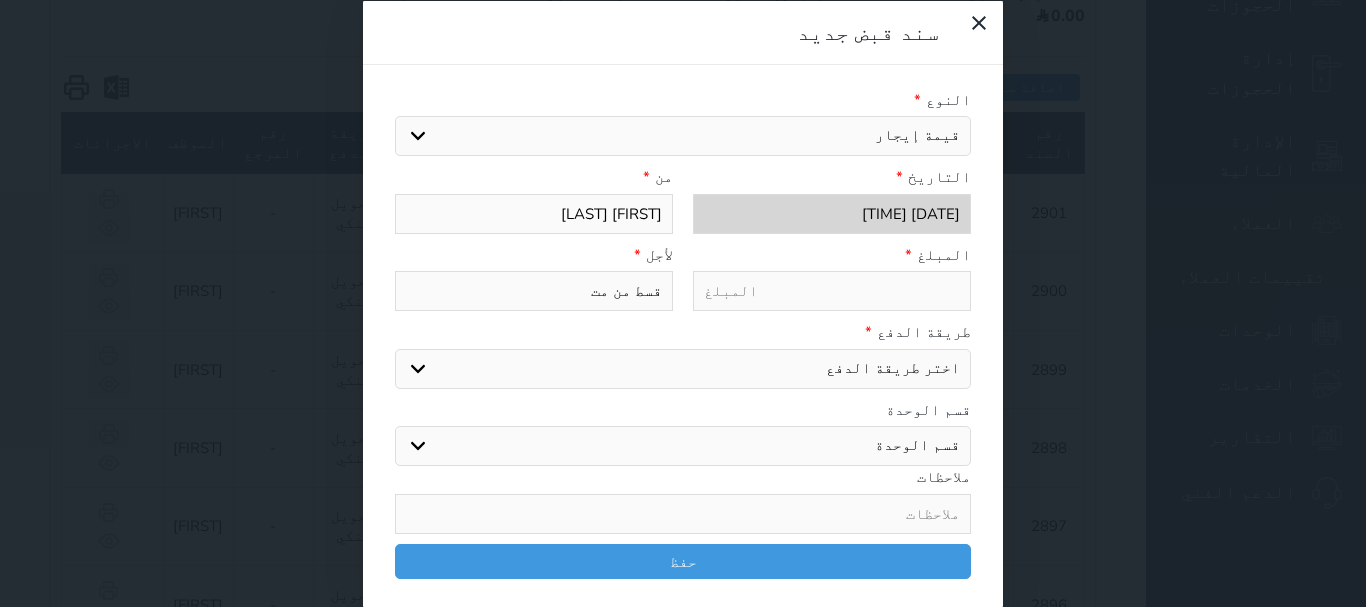 type on "قسط من متا" 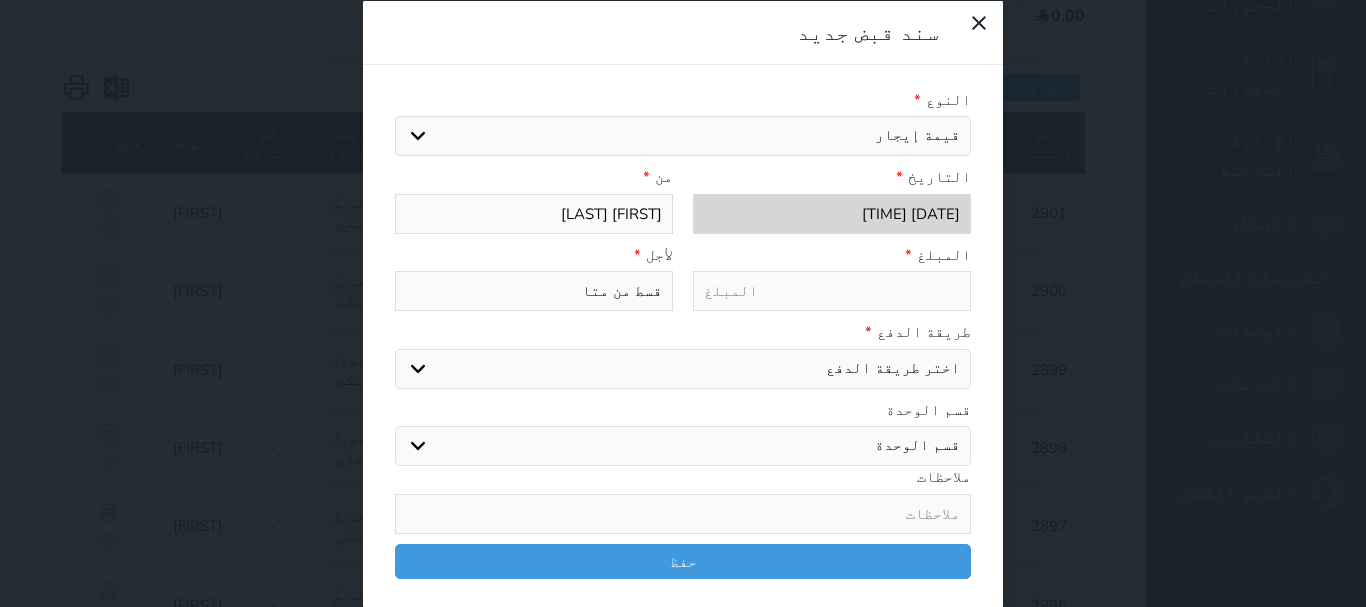 type on "قسط من متاخ" 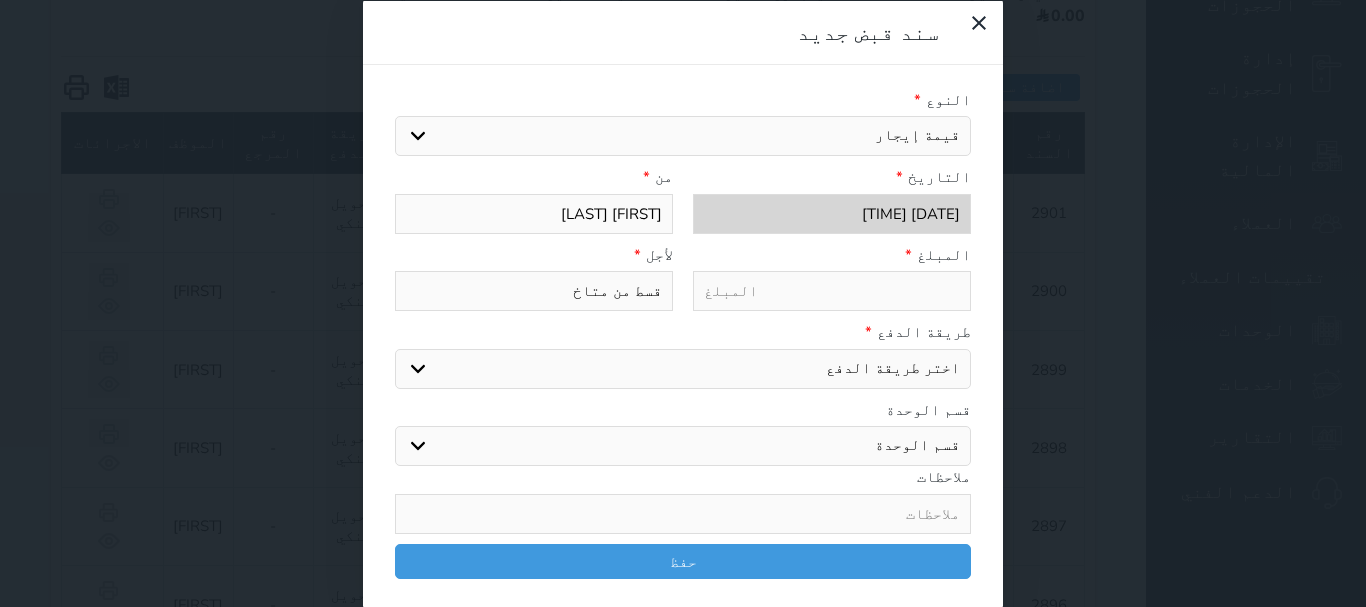 type on "قسط من متاخر" 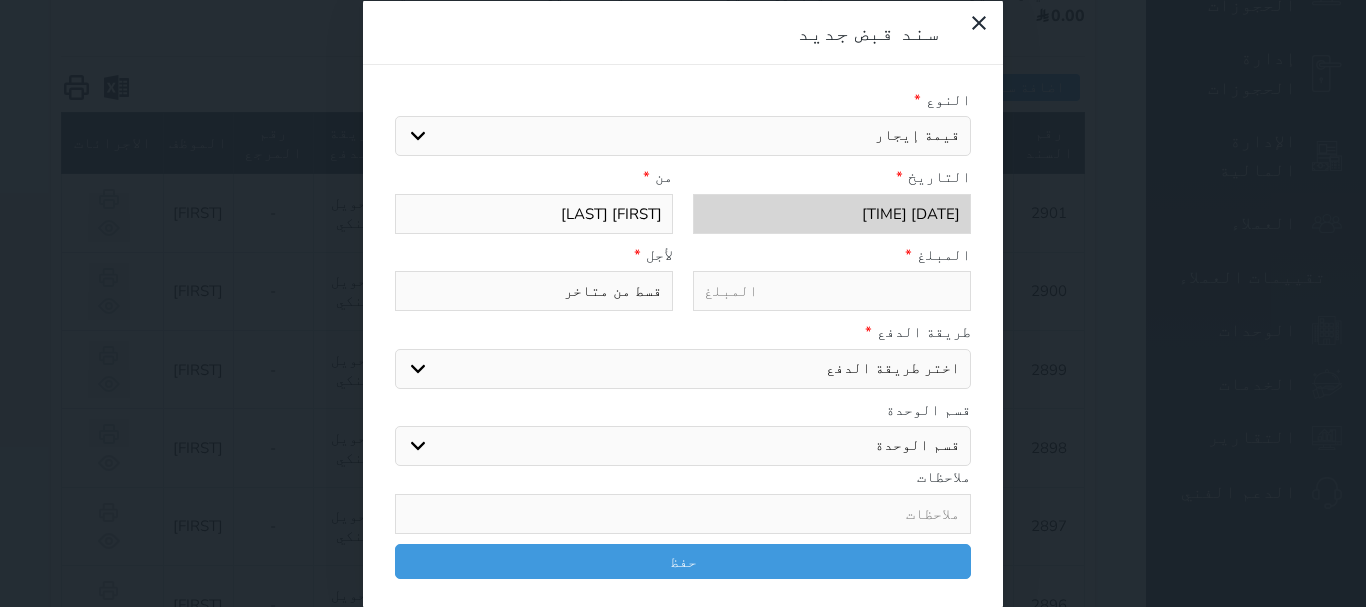 type on "قسط من متاخرا" 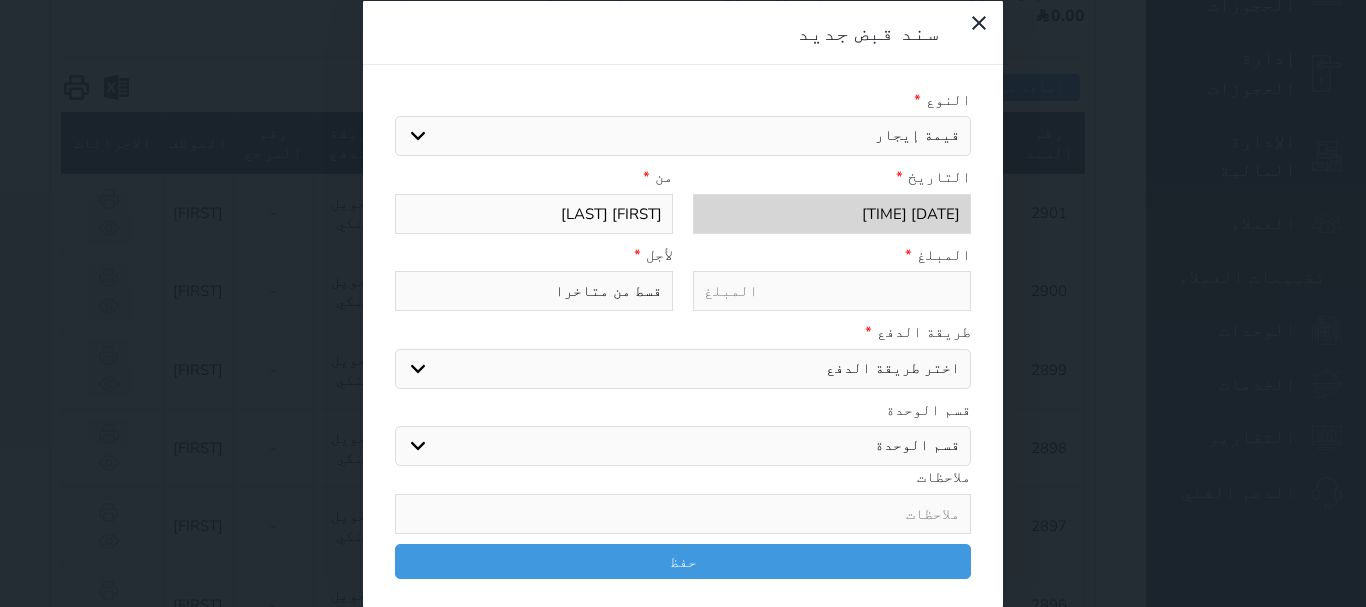 type on "قسط من متاخرات" 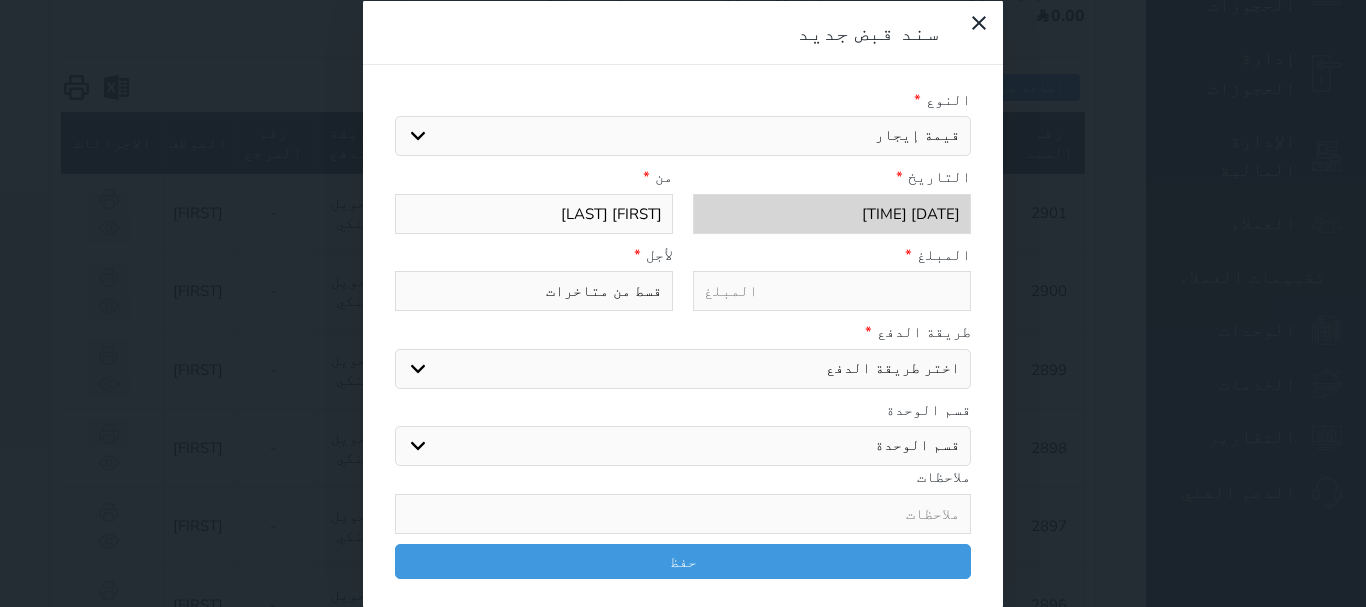 type on "قسط من متاخرات" 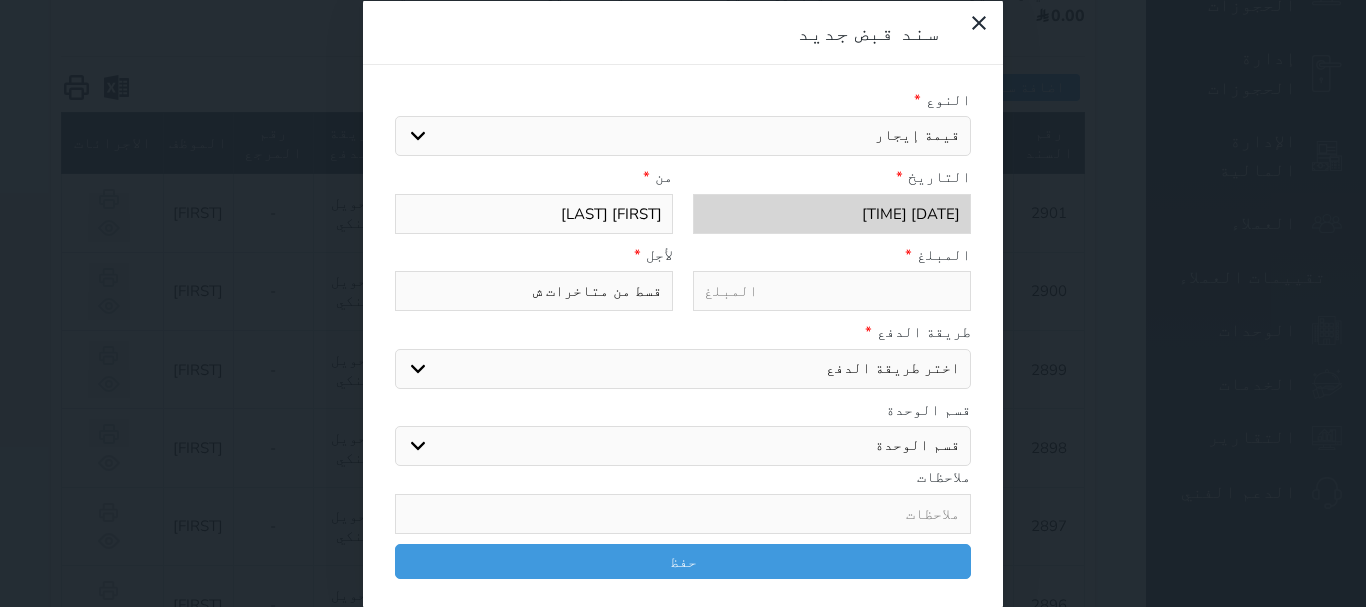 type on "قسط من متاخرات شق" 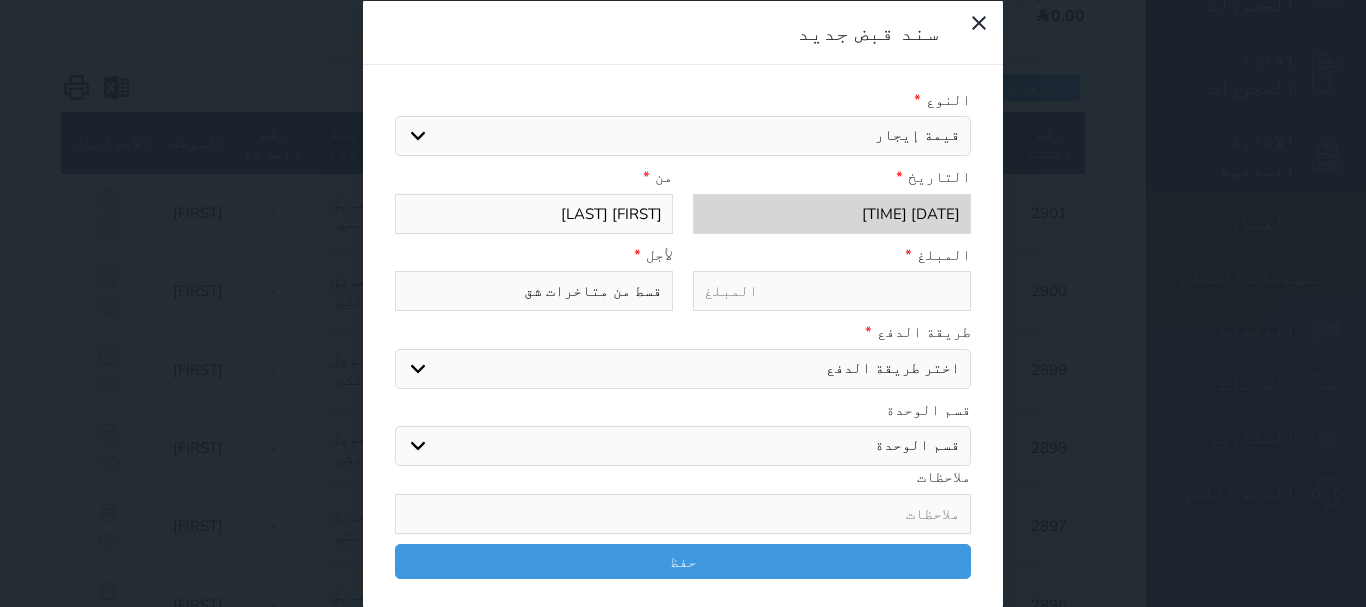 type on "قسط من متاخرات شقه" 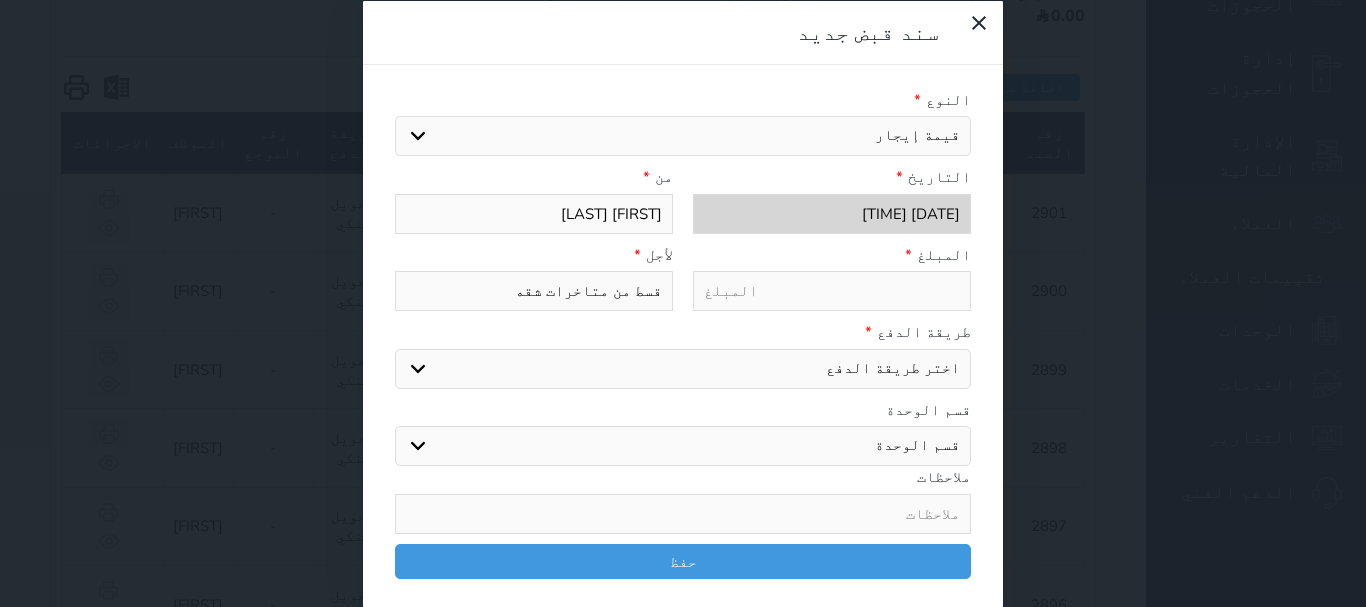 type on "قسط من متاخرات شقه" 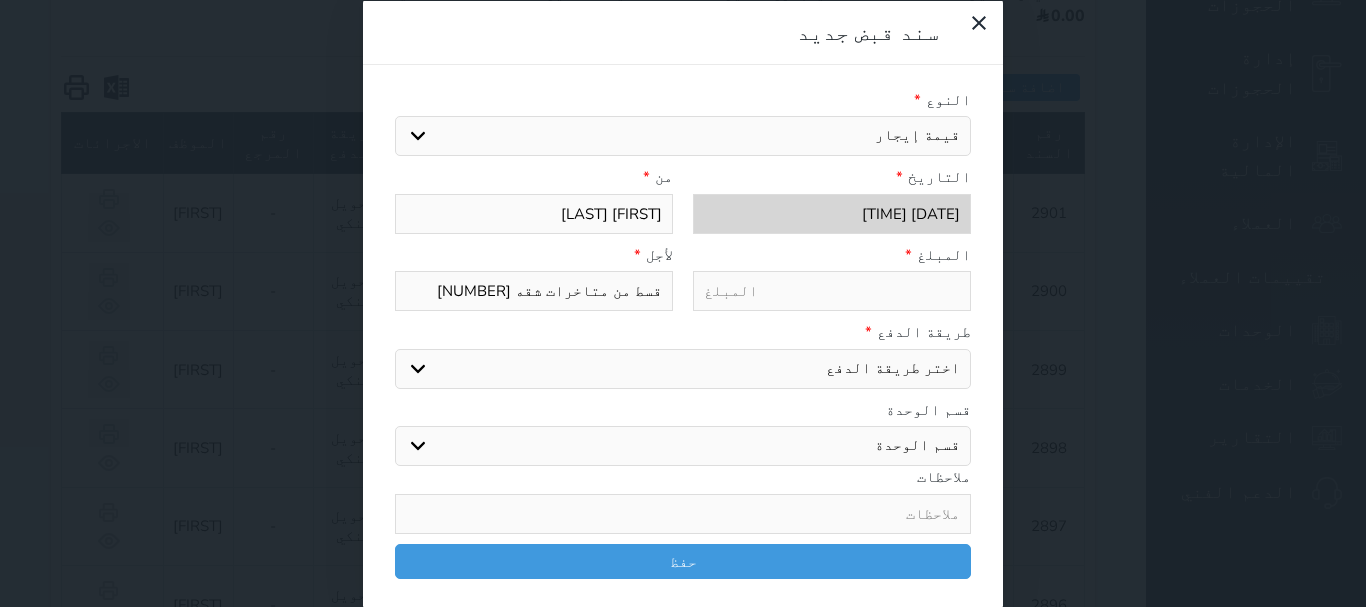 type on "قسط من متاخرات شقه [NUMBER]" 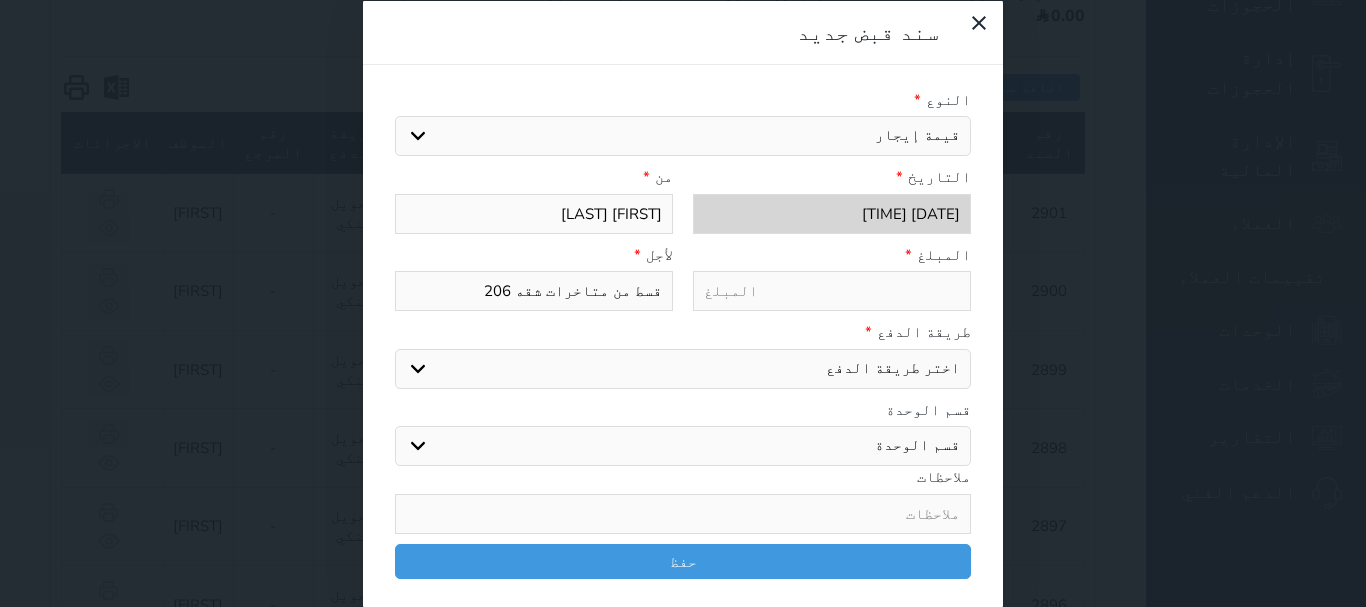 type on "قسط من متاخرات شقه 206" 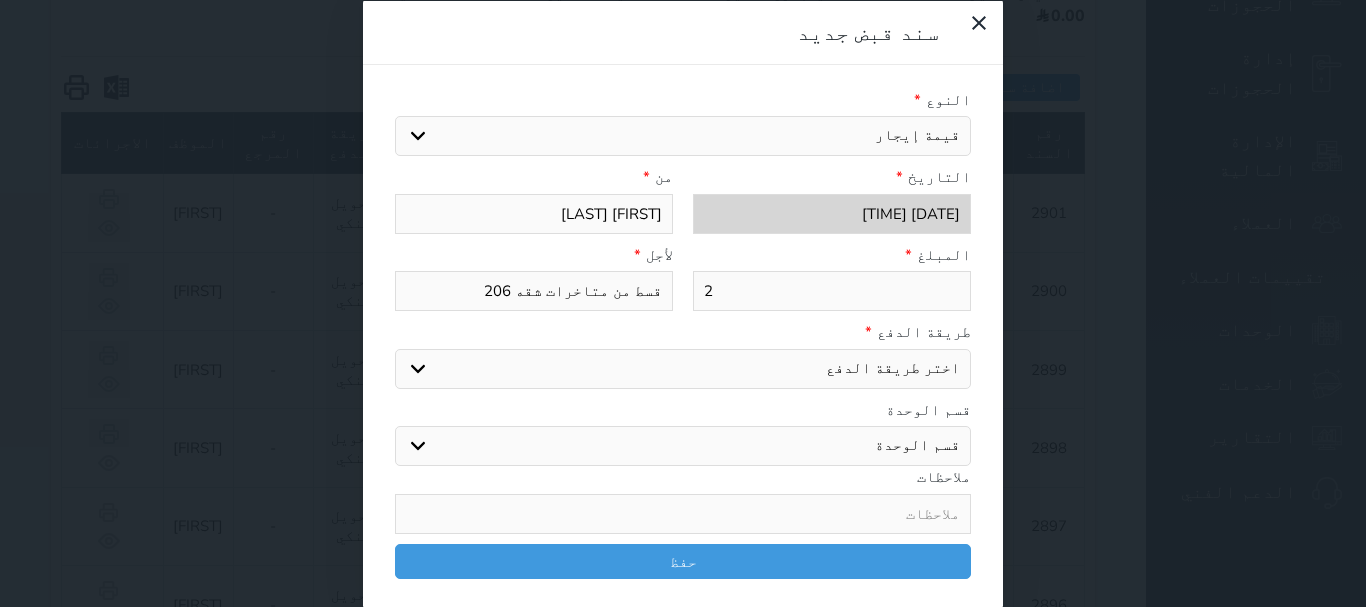 type on "22" 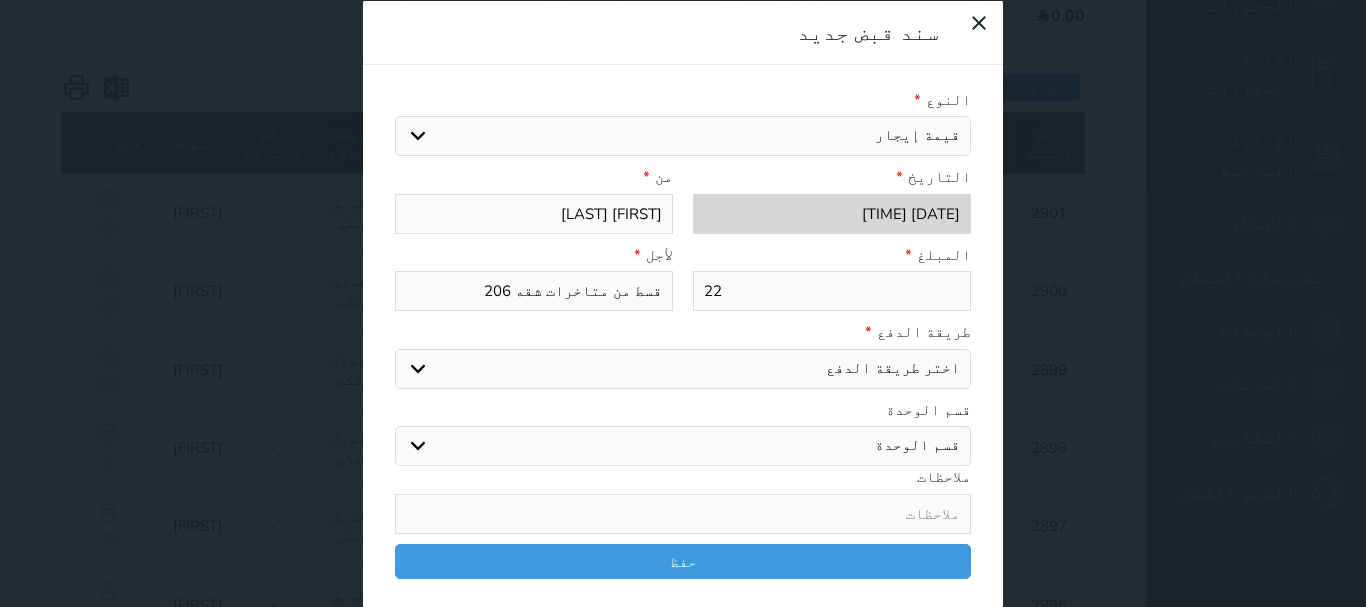 type on "220" 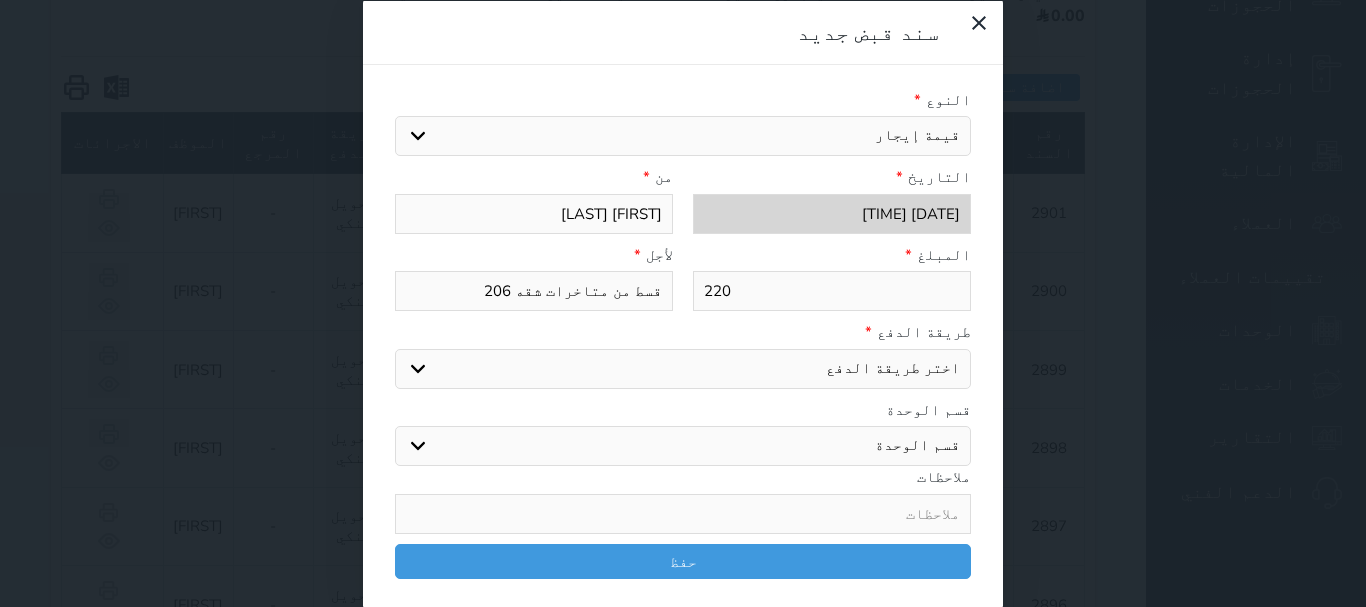 type on "220" 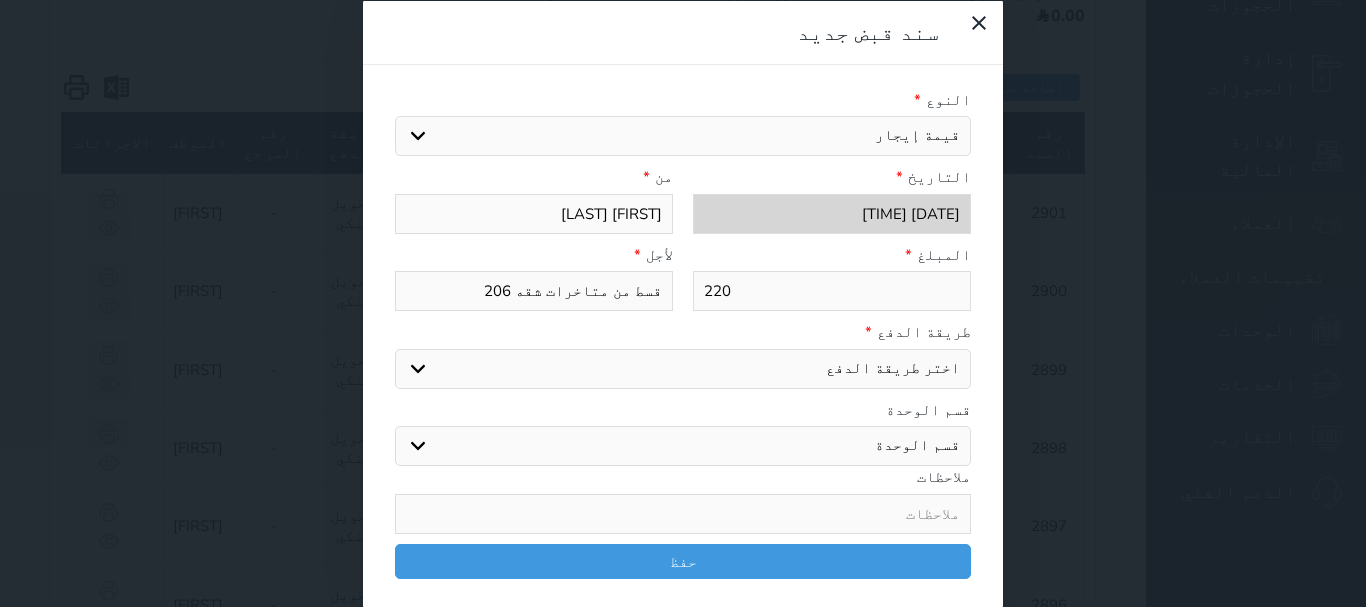 click on "اختر طريقة الدفع   دفع نقدى   تحويل بنكى   مدى   بطاقة ائتمان   آجل" at bounding box center (683, 368) 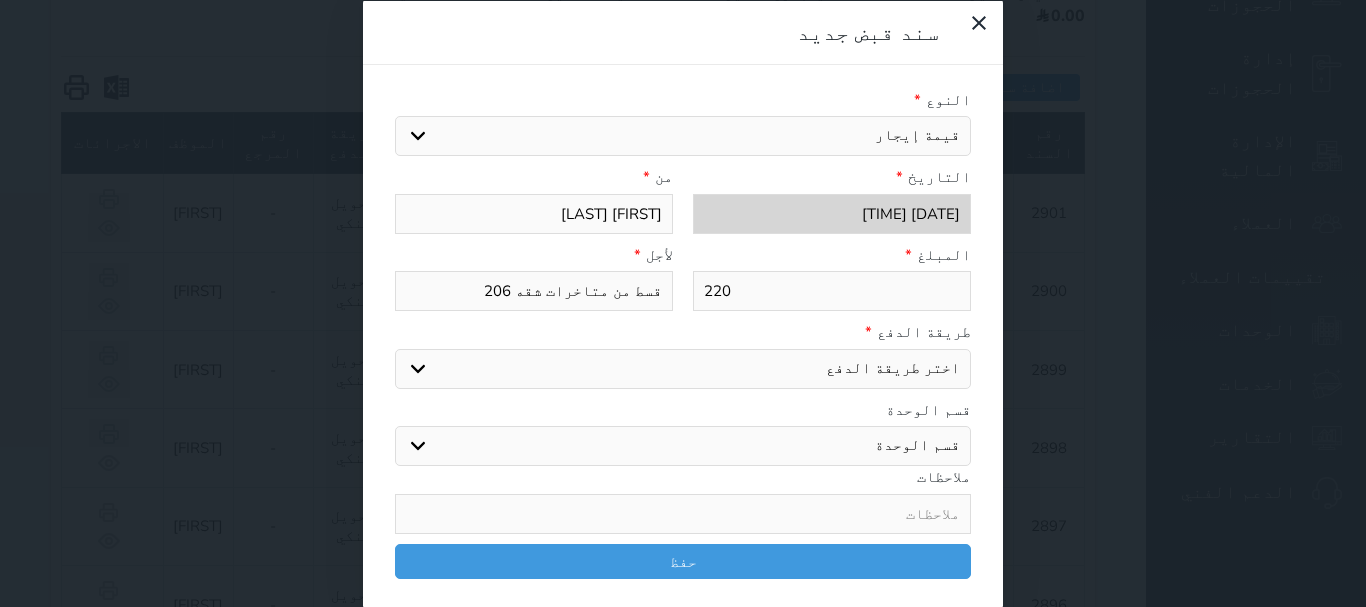 click on "اختر طريقة الدفع   دفع نقدى   تحويل بنكى   مدى   بطاقة ائتمان   آجل" at bounding box center [683, 368] 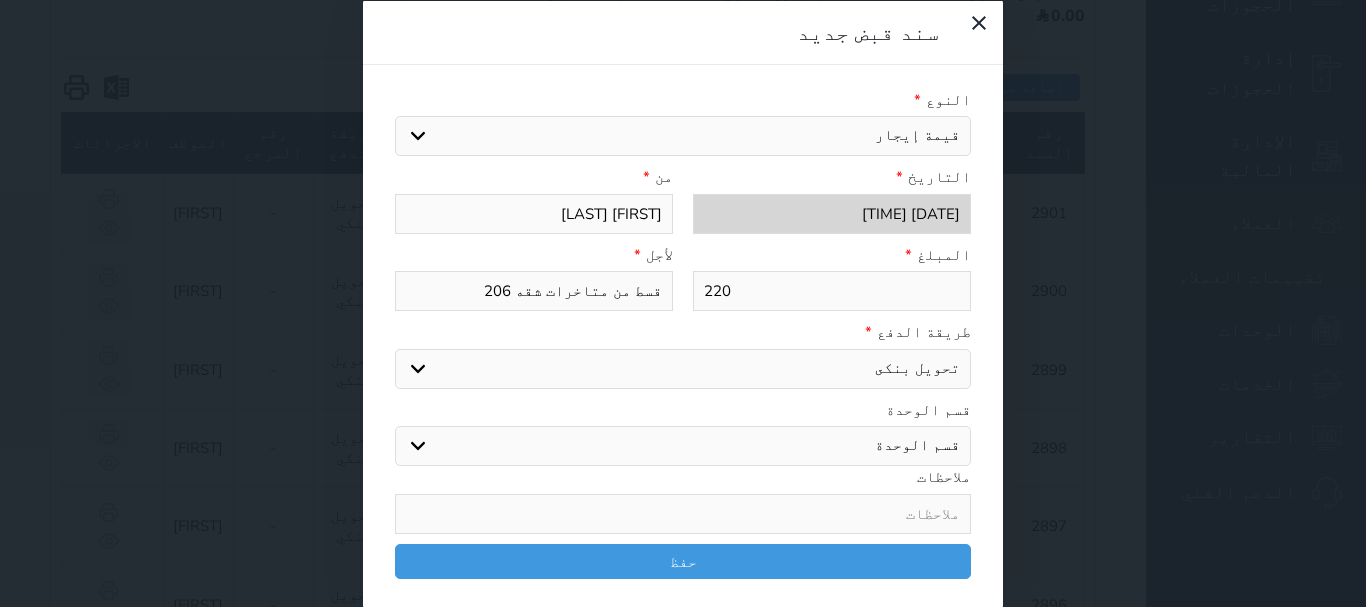 click on "اختر طريقة الدفع   دفع نقدى   تحويل بنكى   مدى   بطاقة ائتمان   آجل" at bounding box center [683, 368] 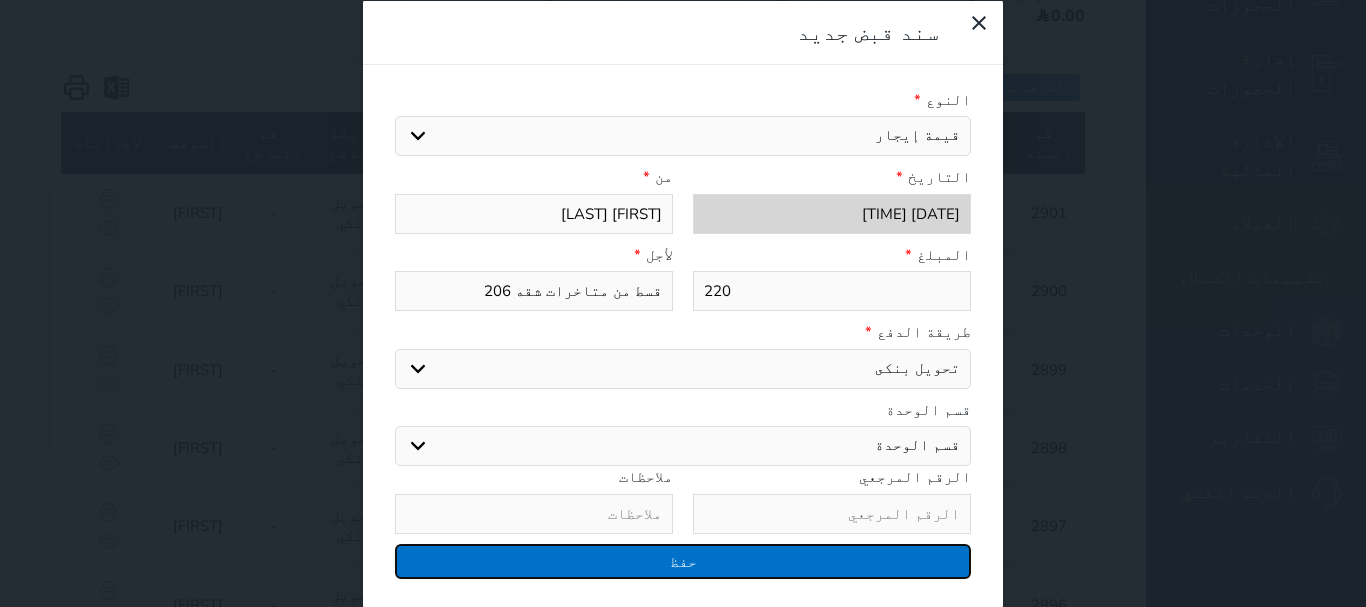 click on "حفظ" at bounding box center (683, 560) 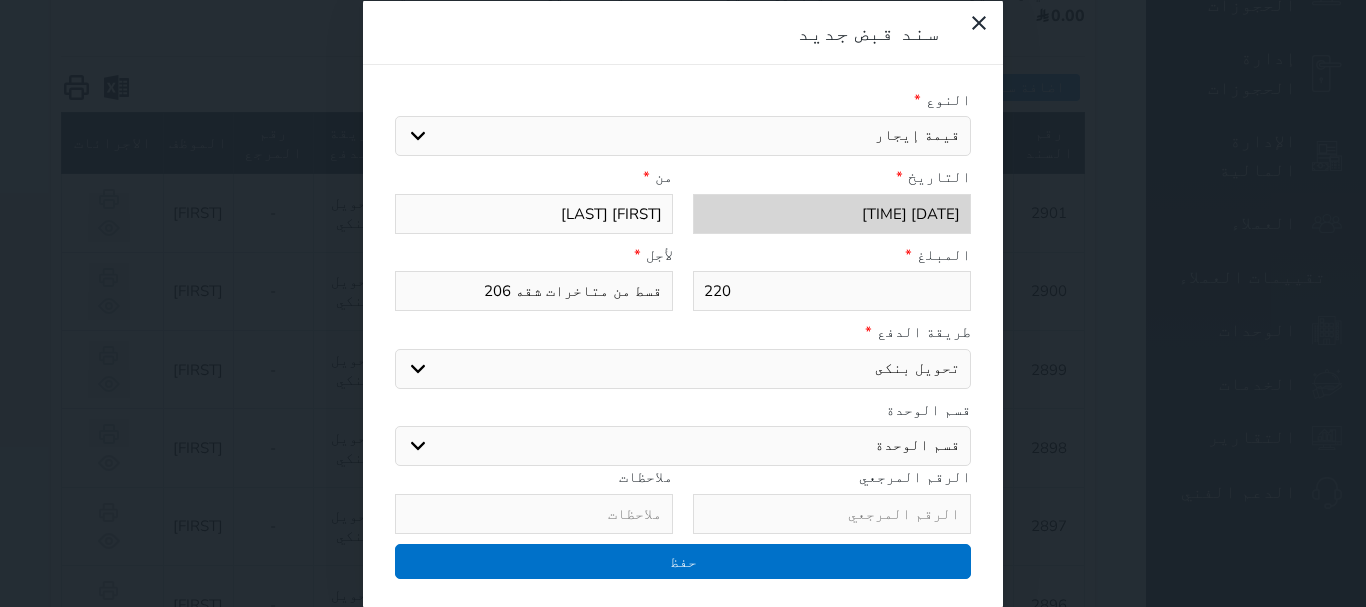 select 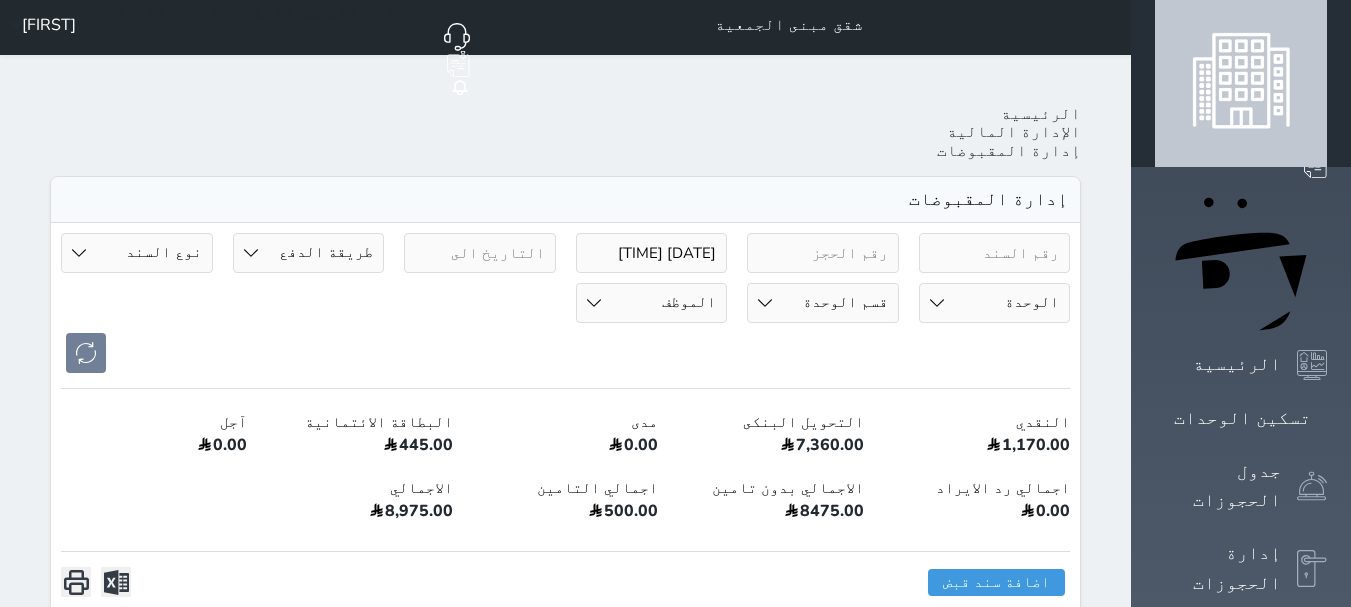 scroll, scrollTop: 0, scrollLeft: 0, axis: both 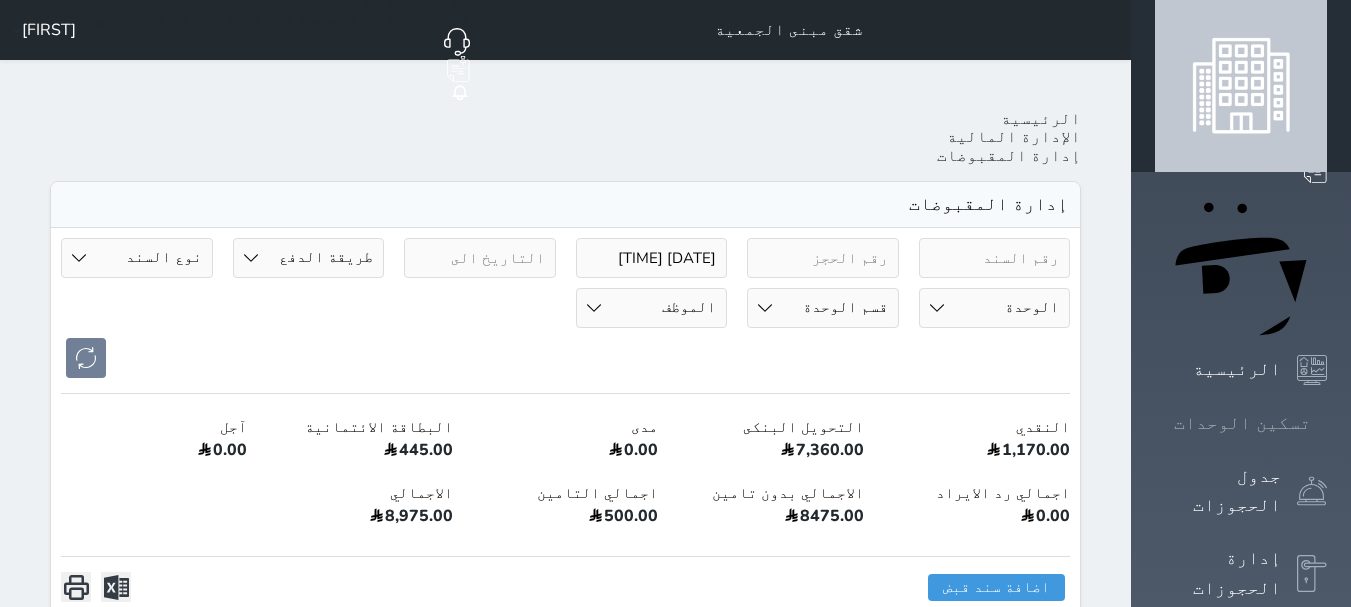 click 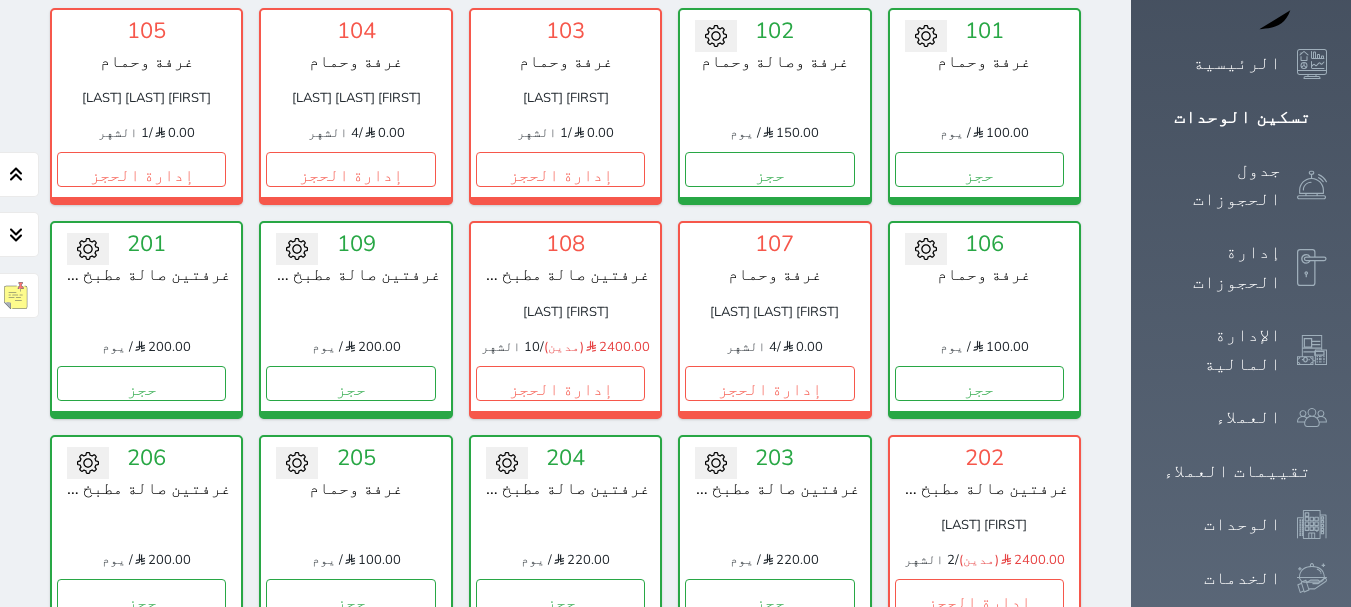scroll, scrollTop: 378, scrollLeft: 0, axis: vertical 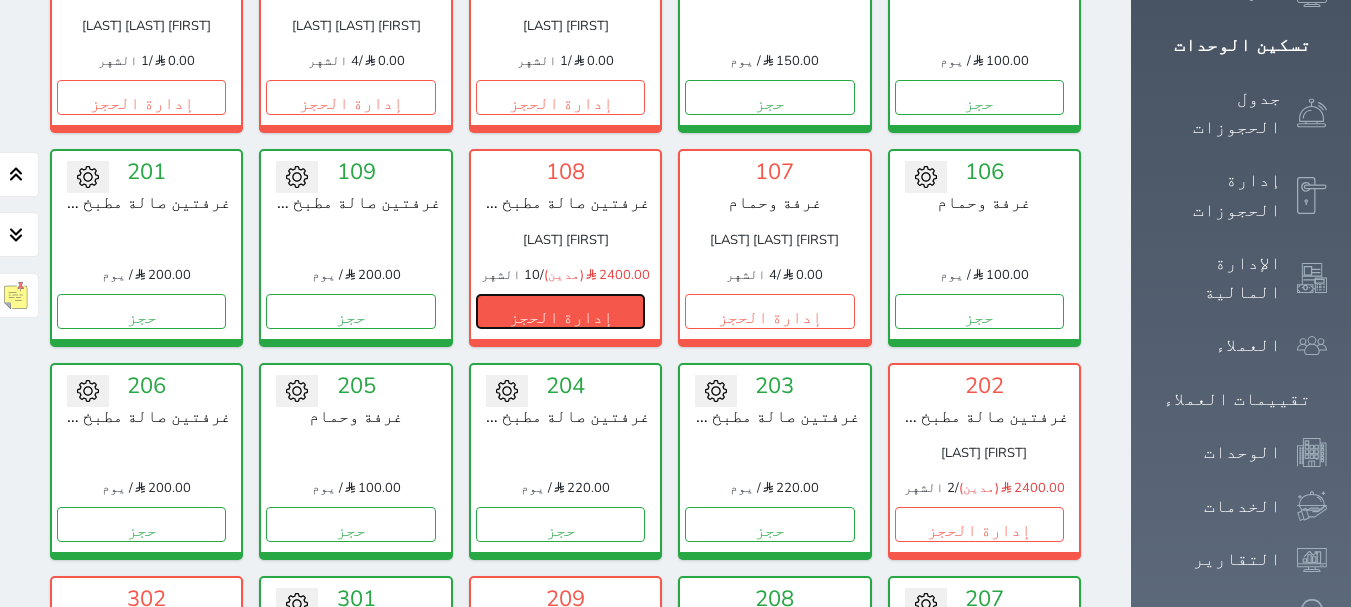 click on "إدارة الحجز" at bounding box center [560, 311] 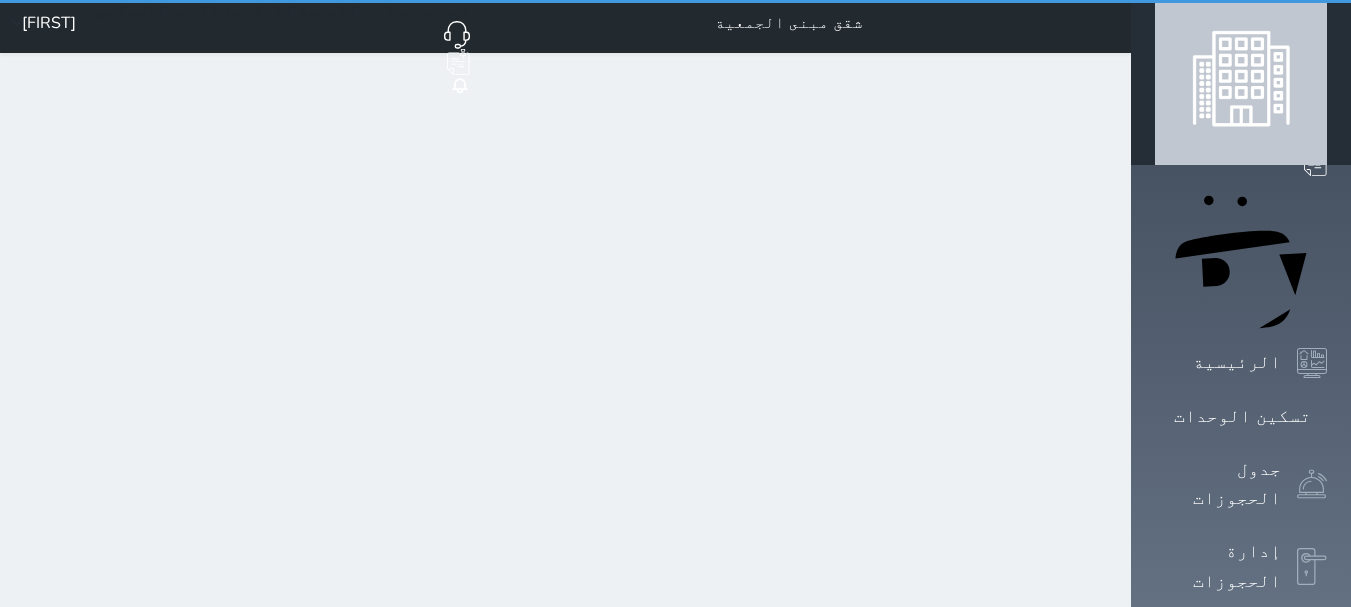scroll, scrollTop: 0, scrollLeft: 0, axis: both 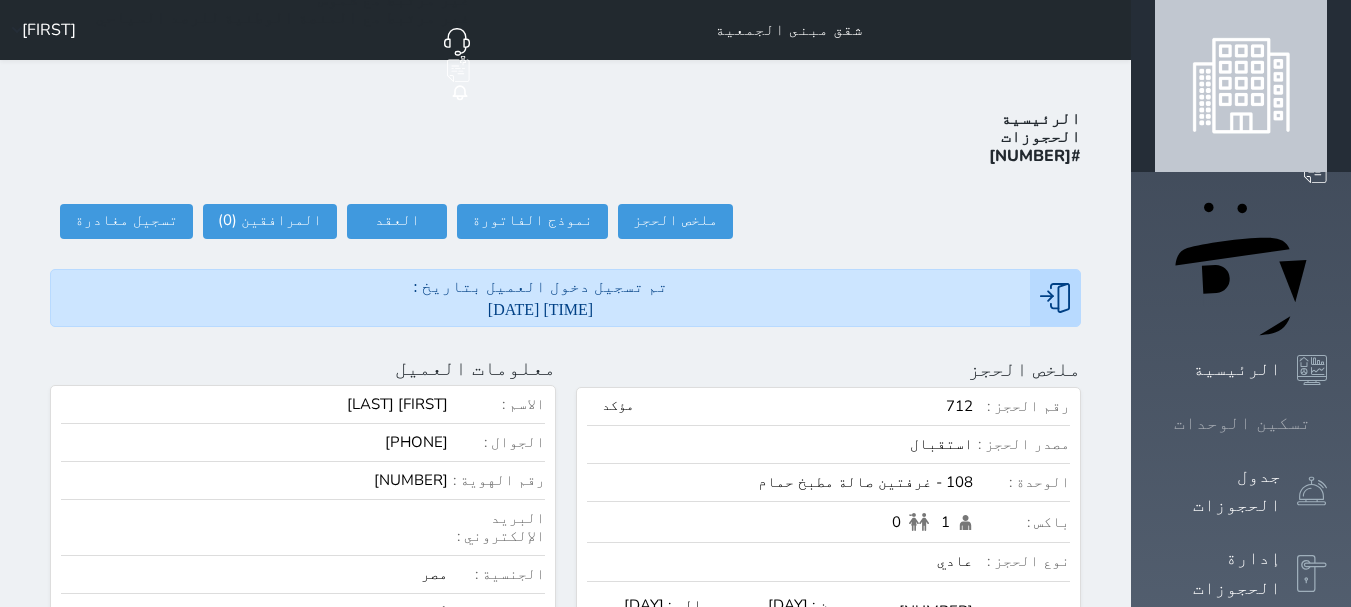 click 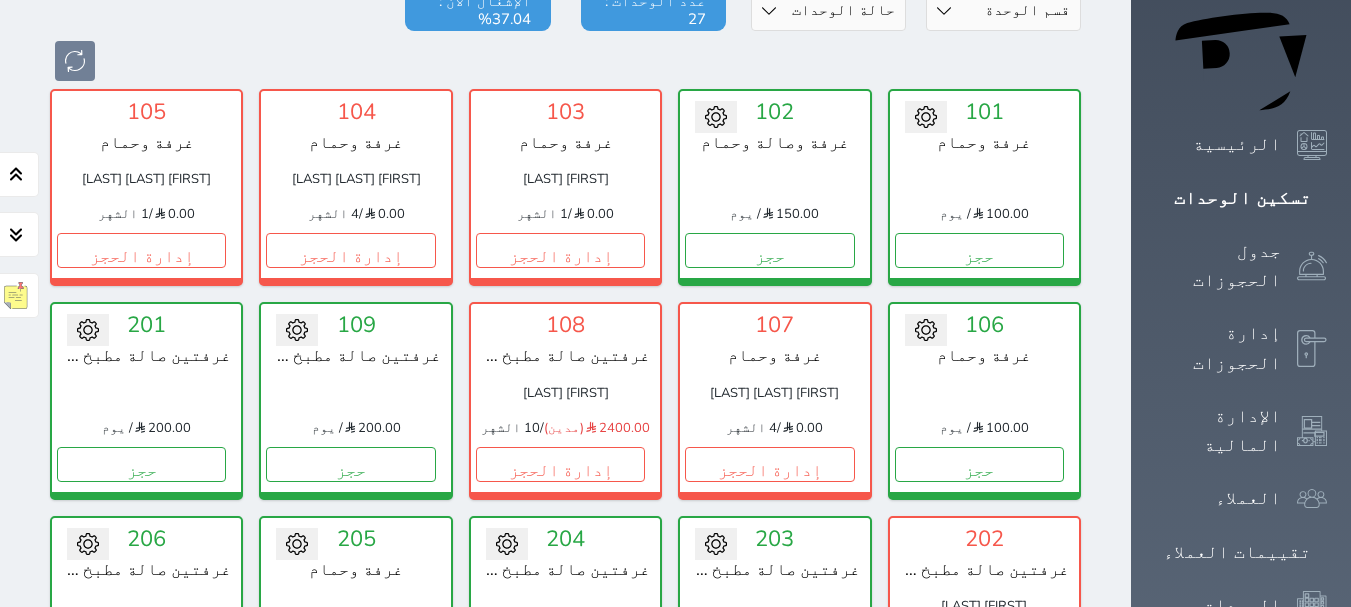 scroll, scrollTop: 233, scrollLeft: 0, axis: vertical 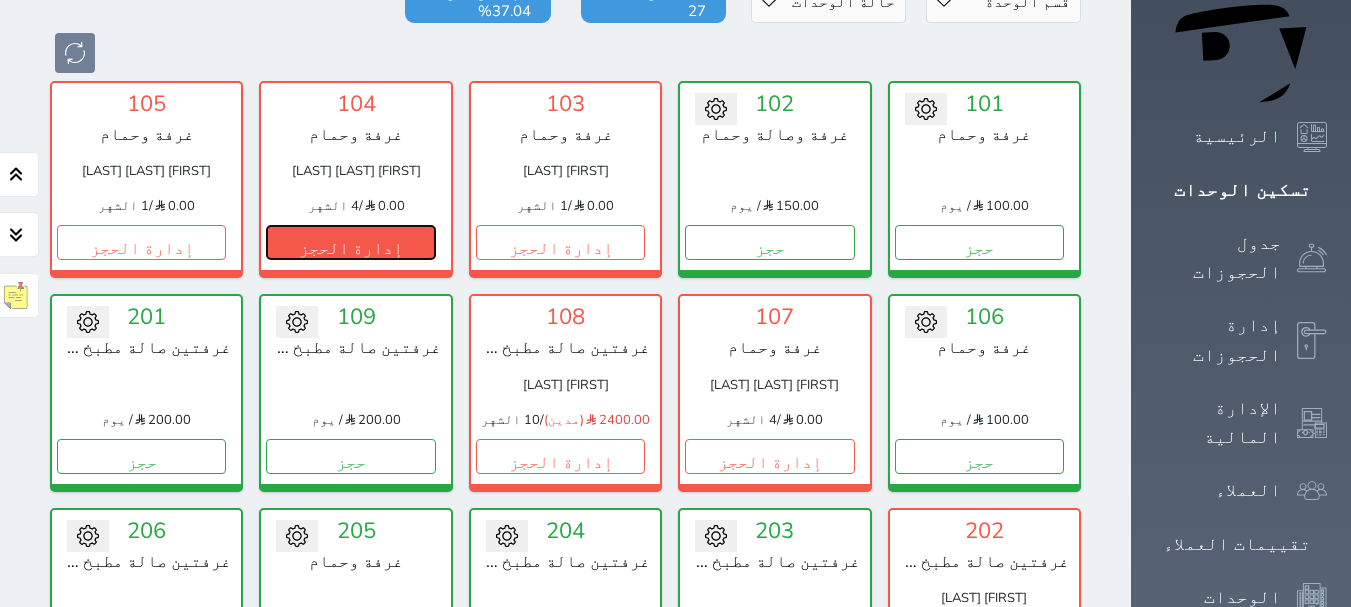 click on "إدارة الحجز" at bounding box center [350, 242] 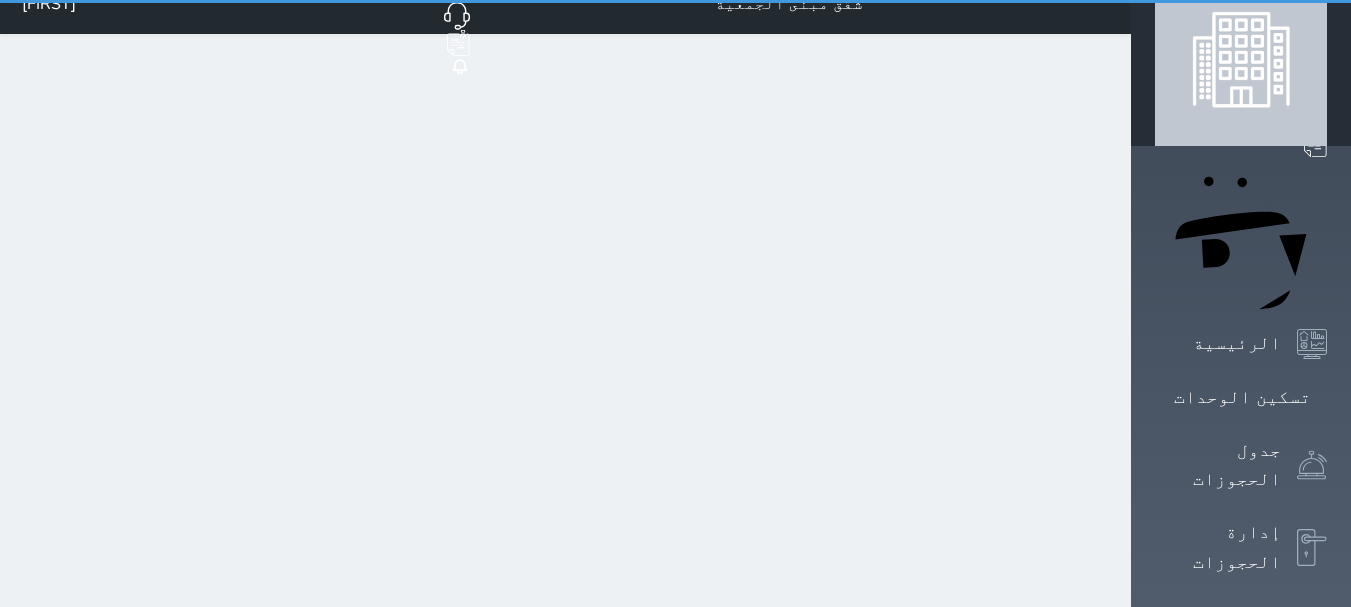 scroll, scrollTop: 0, scrollLeft: 0, axis: both 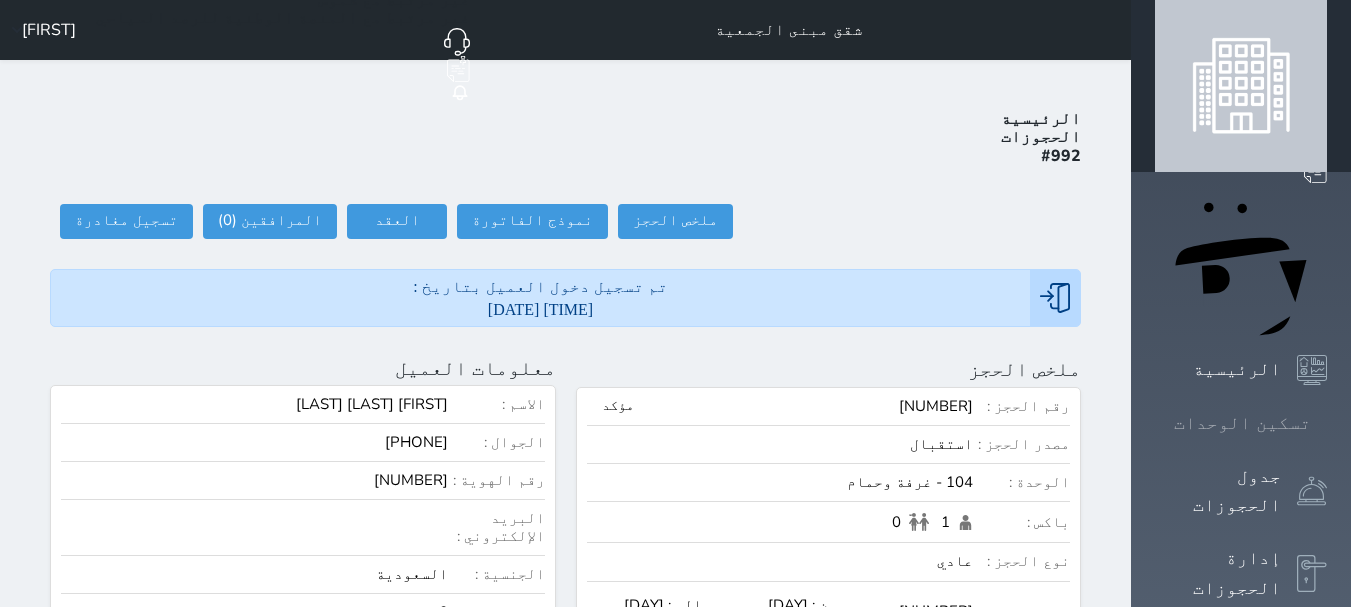 click at bounding box center (1327, 423) 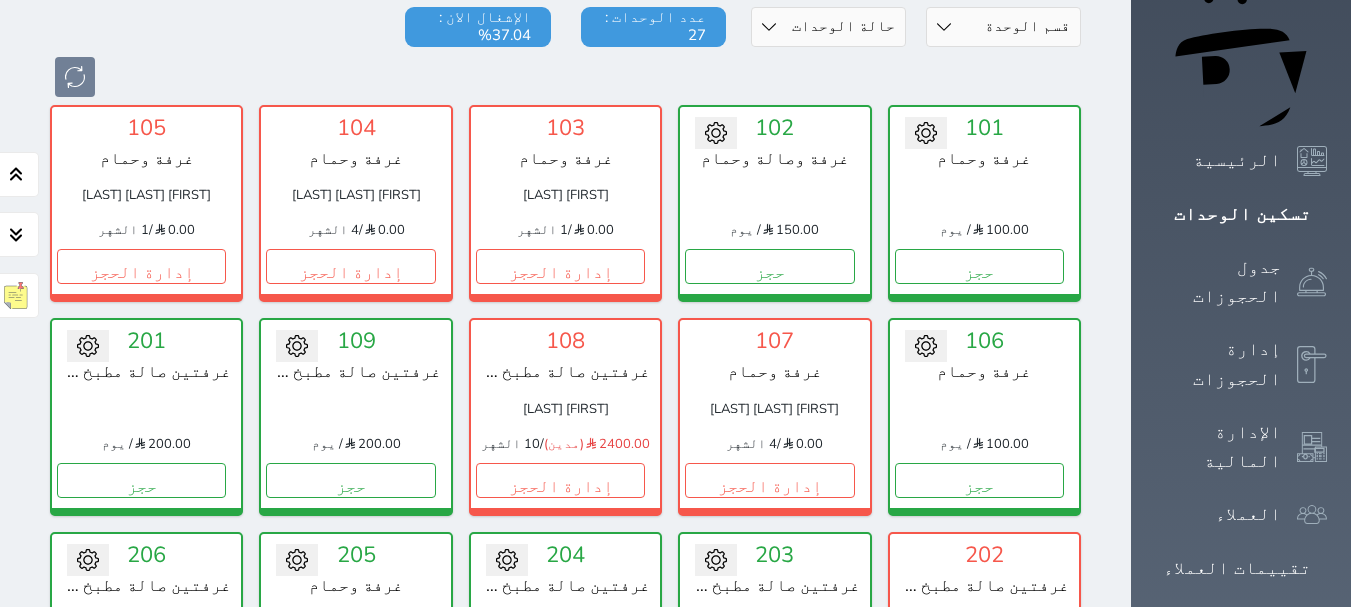 scroll, scrollTop: 0, scrollLeft: 0, axis: both 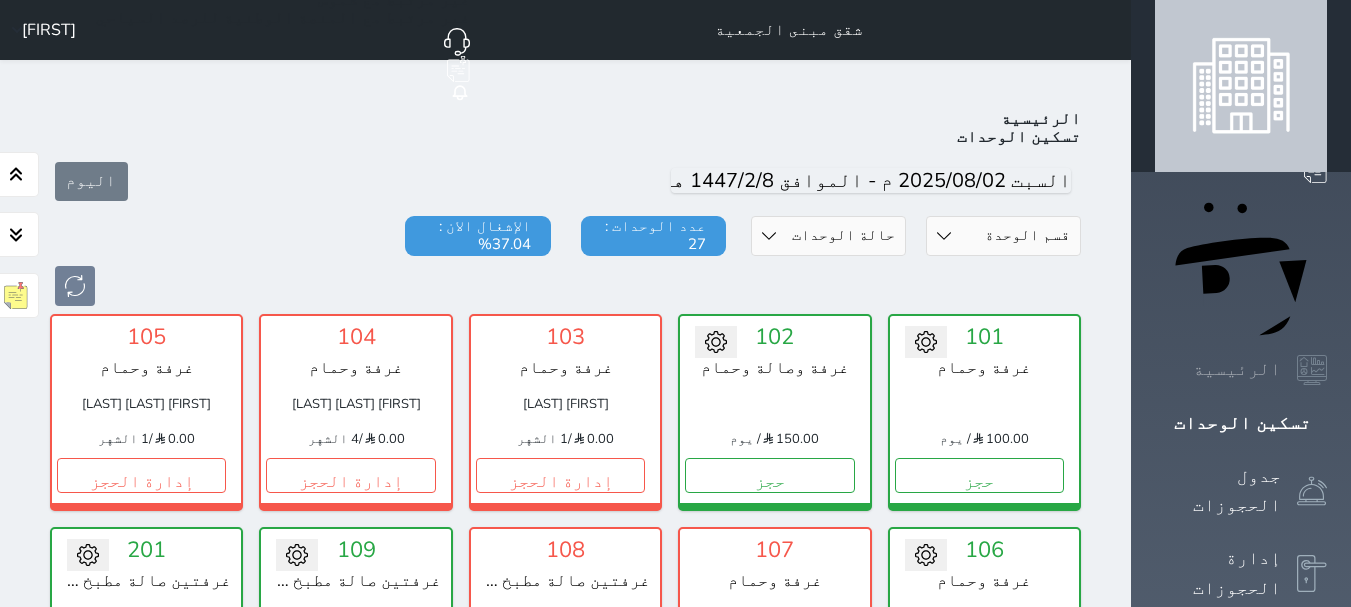 click 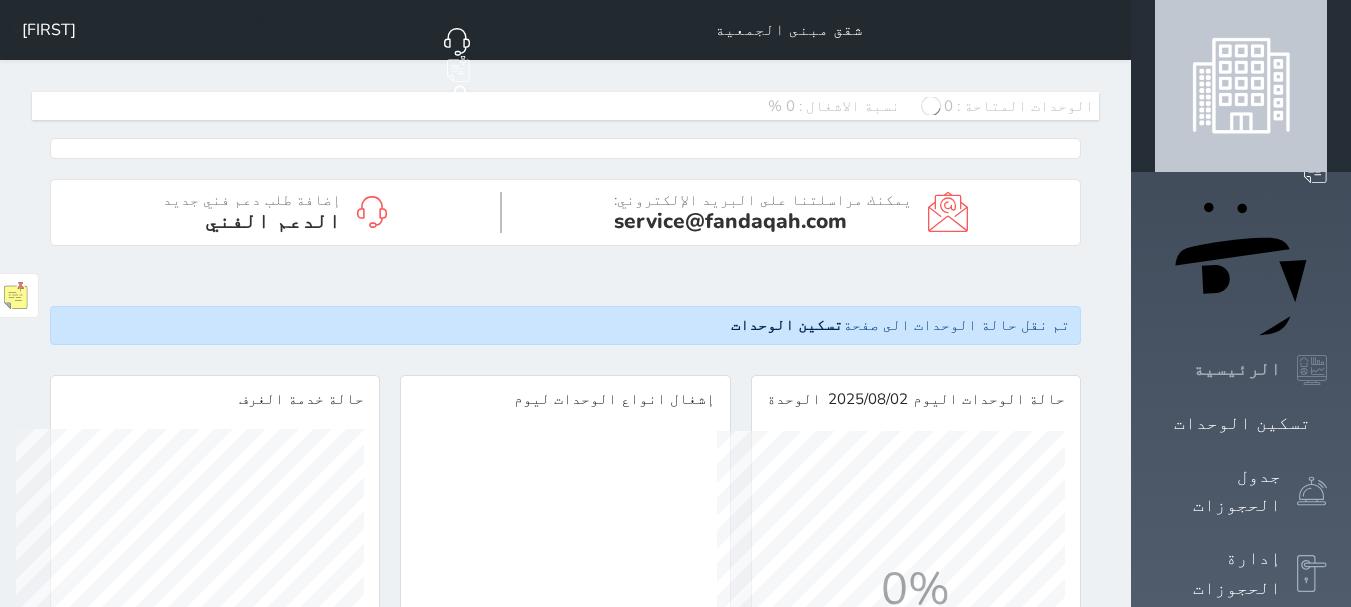 scroll, scrollTop: 999652, scrollLeft: 999652, axis: both 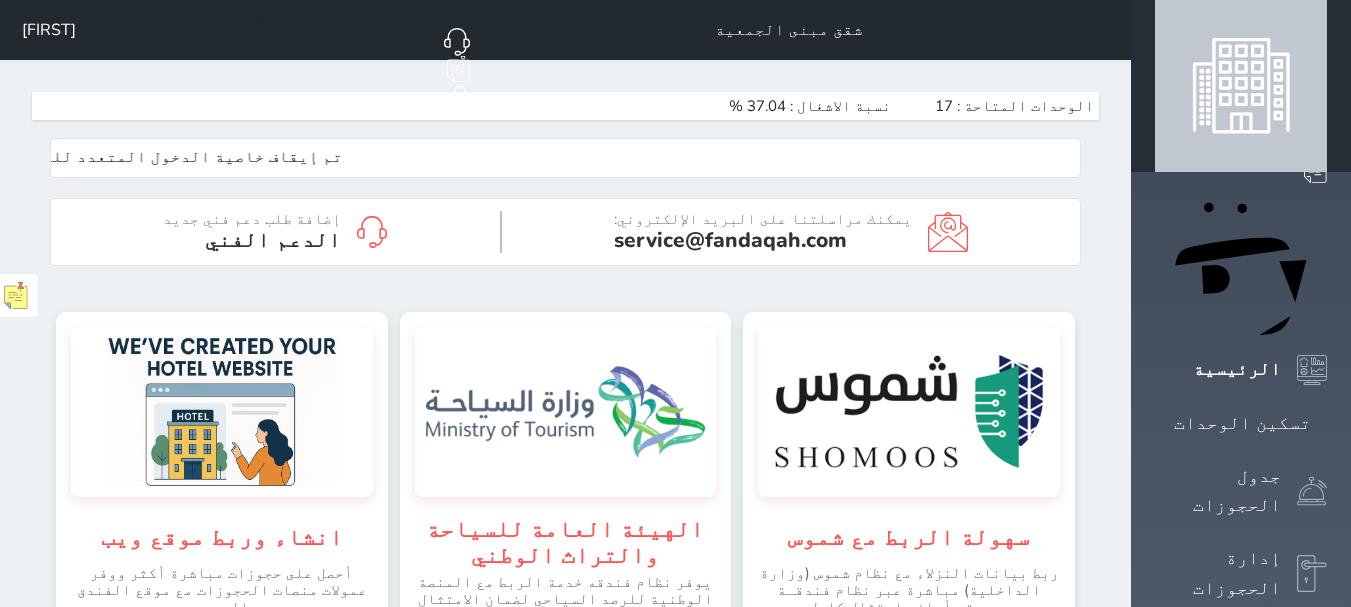 click on "الإدارة المالية" at bounding box center [1241, 656] 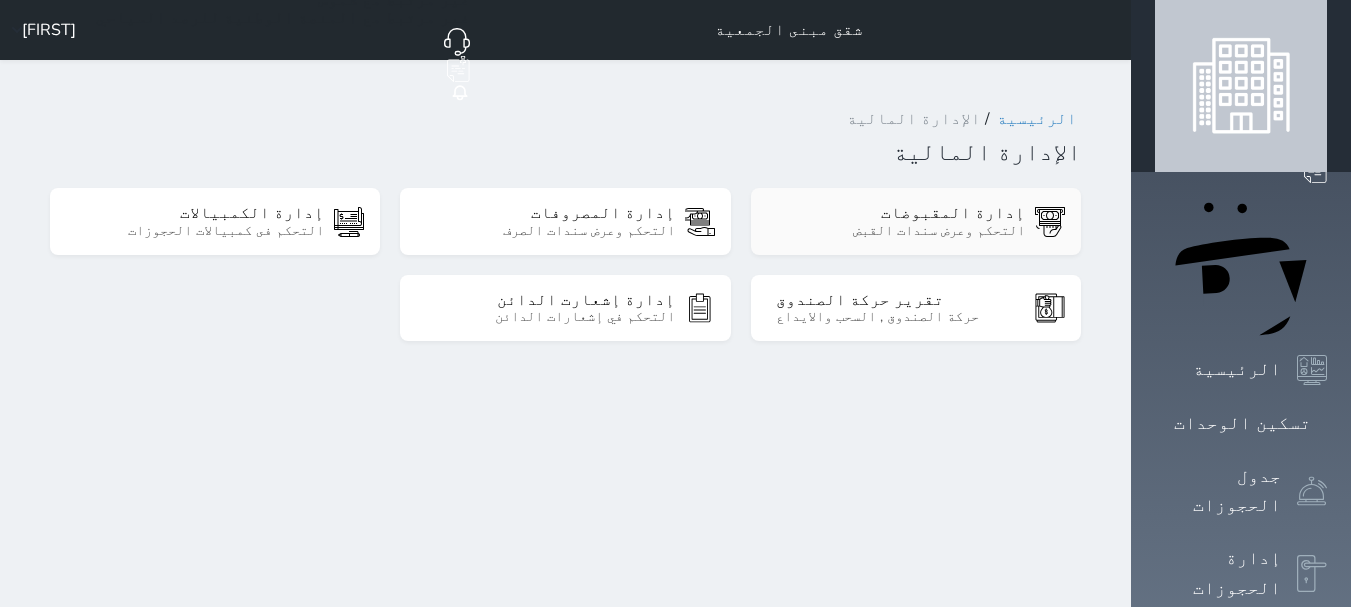 click on "إدارة المقبوضات" at bounding box center (900, 213) 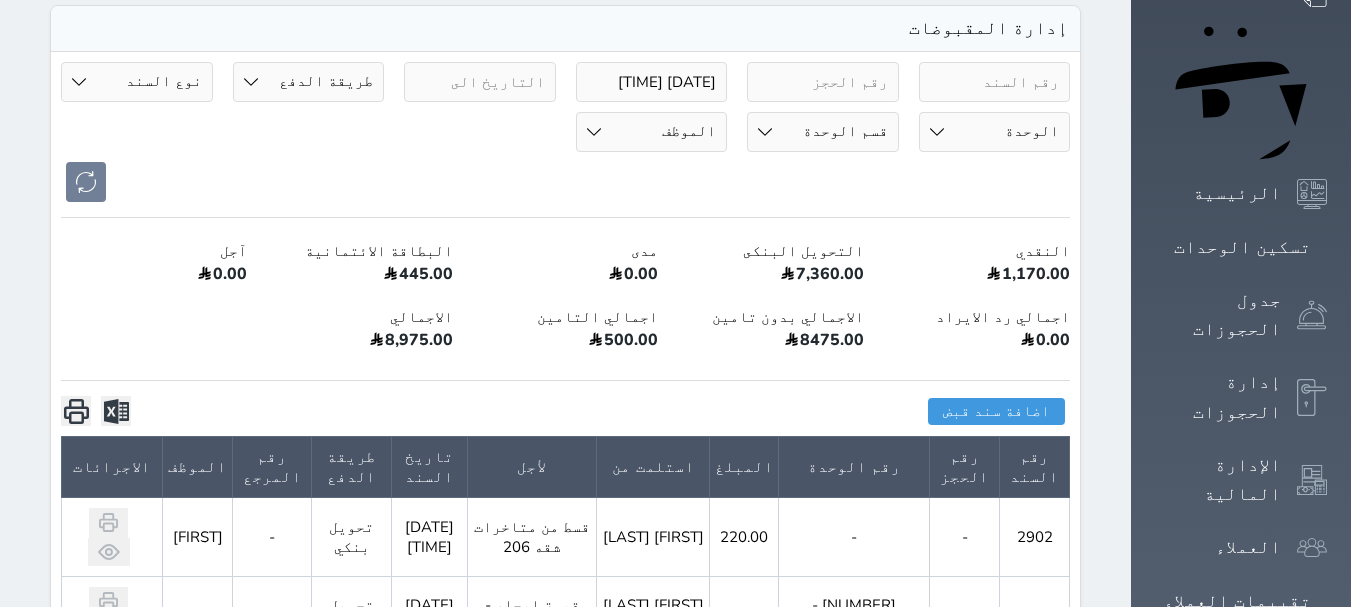 scroll, scrollTop: 0, scrollLeft: 0, axis: both 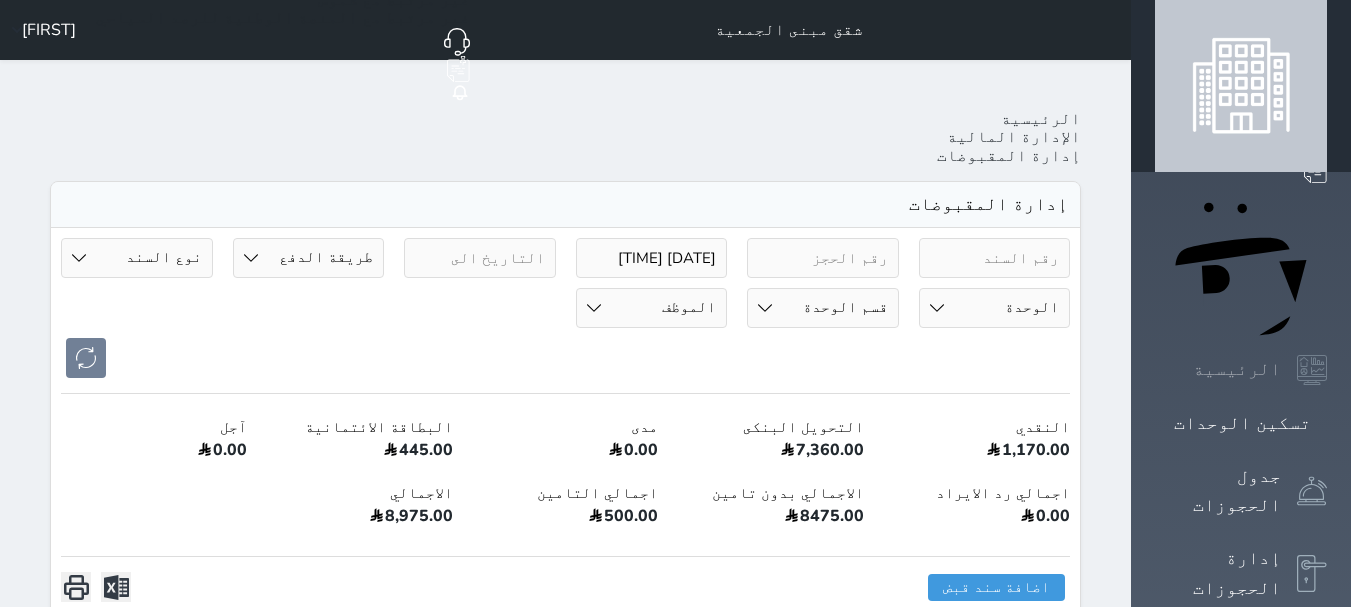 click 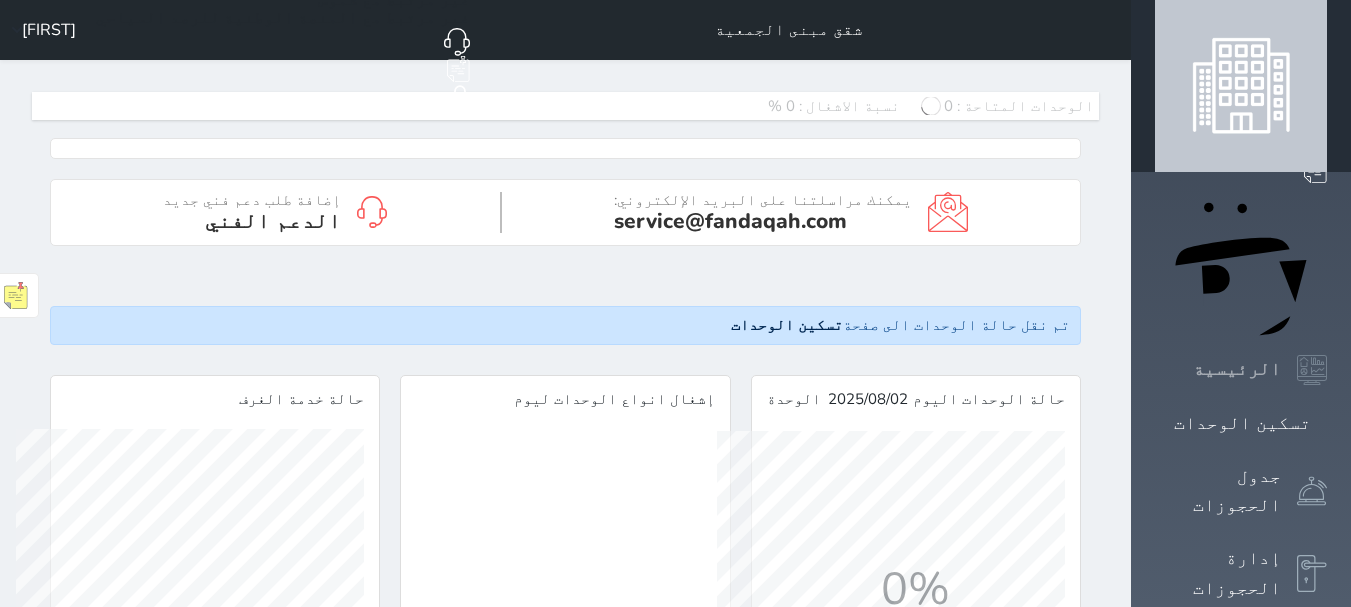 scroll, scrollTop: 0, scrollLeft: 0, axis: both 